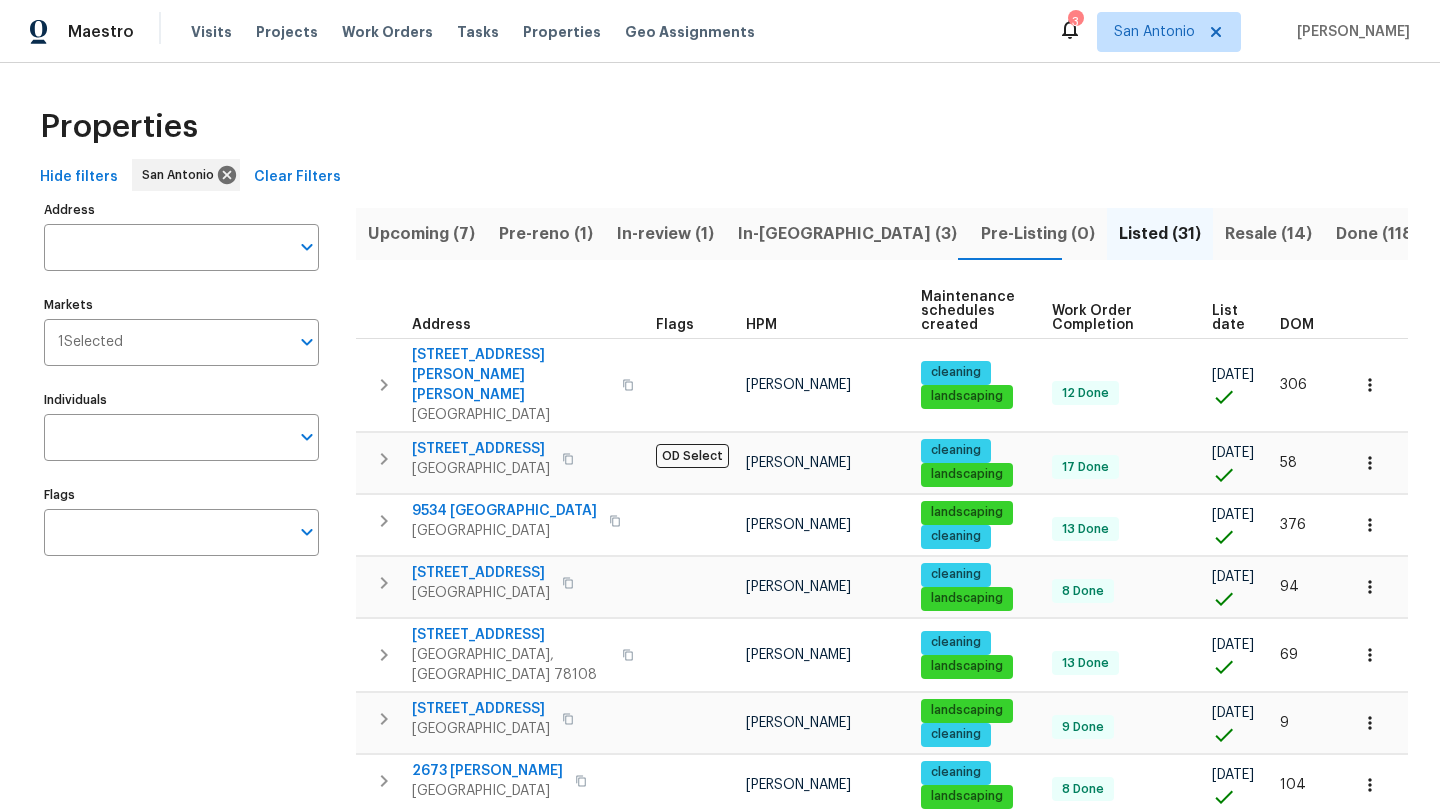 scroll, scrollTop: 0, scrollLeft: 0, axis: both 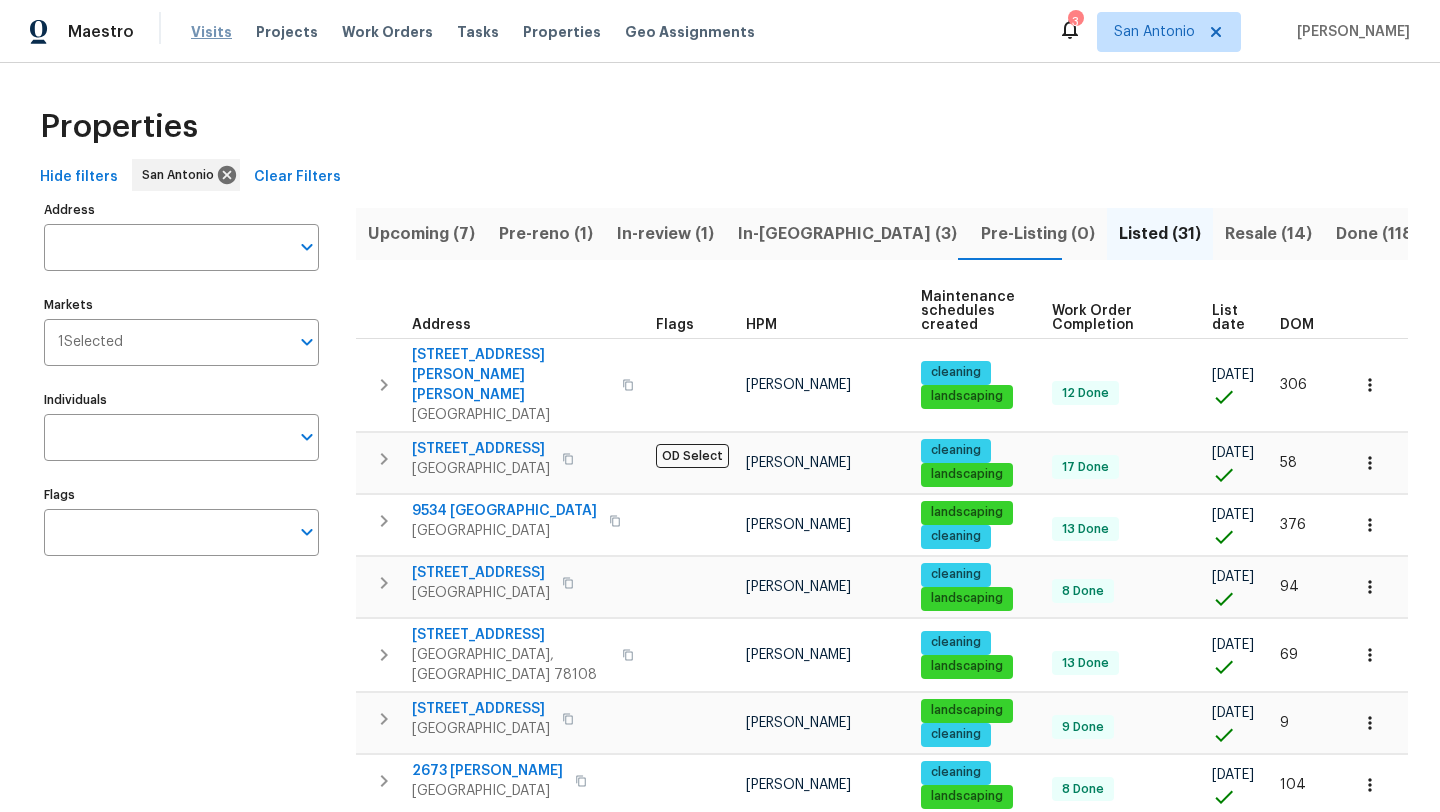 click on "Visits" at bounding box center (211, 32) 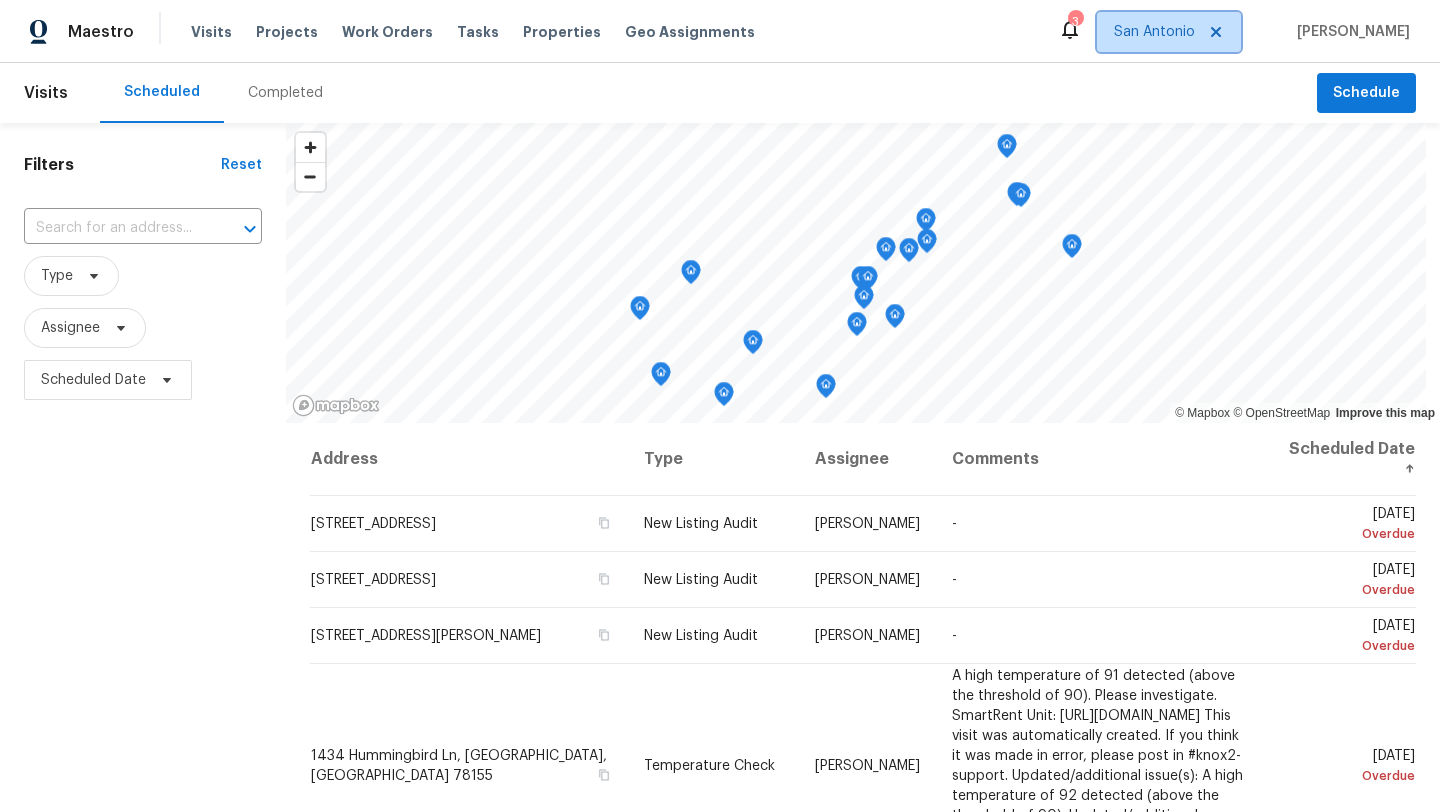 click on "San Antonio" at bounding box center [1154, 32] 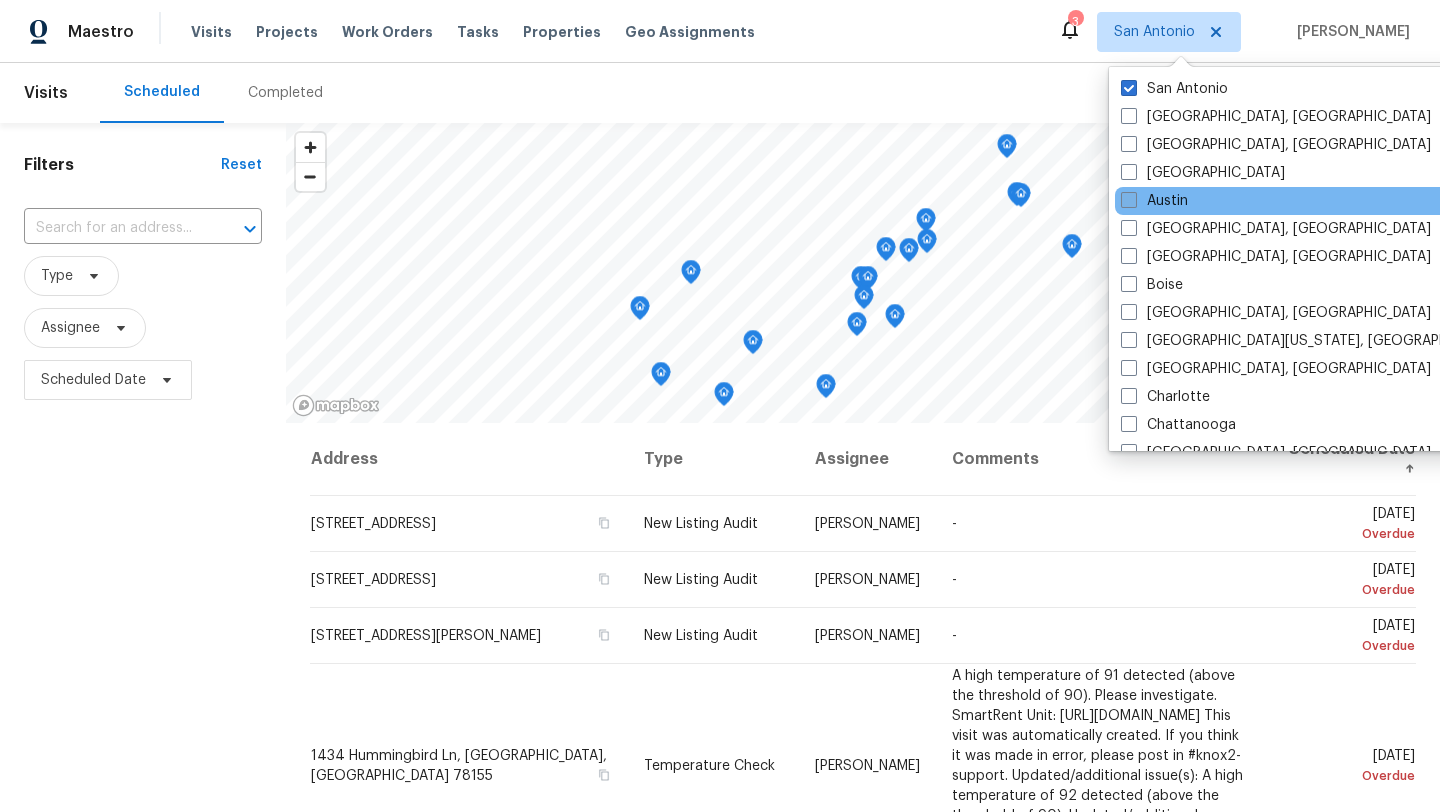 click on "Austin" at bounding box center (1154, 201) 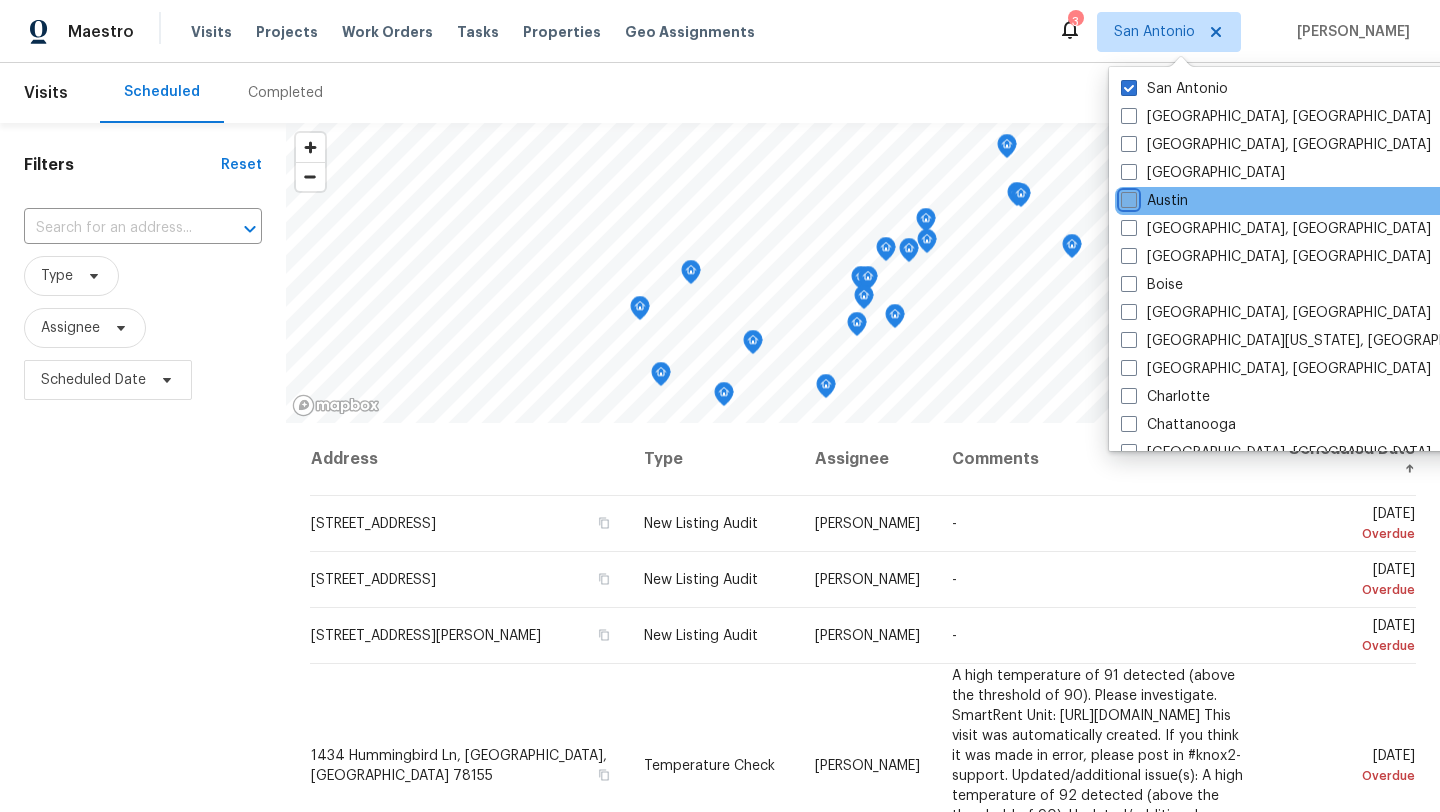 click on "Austin" at bounding box center [1127, 197] 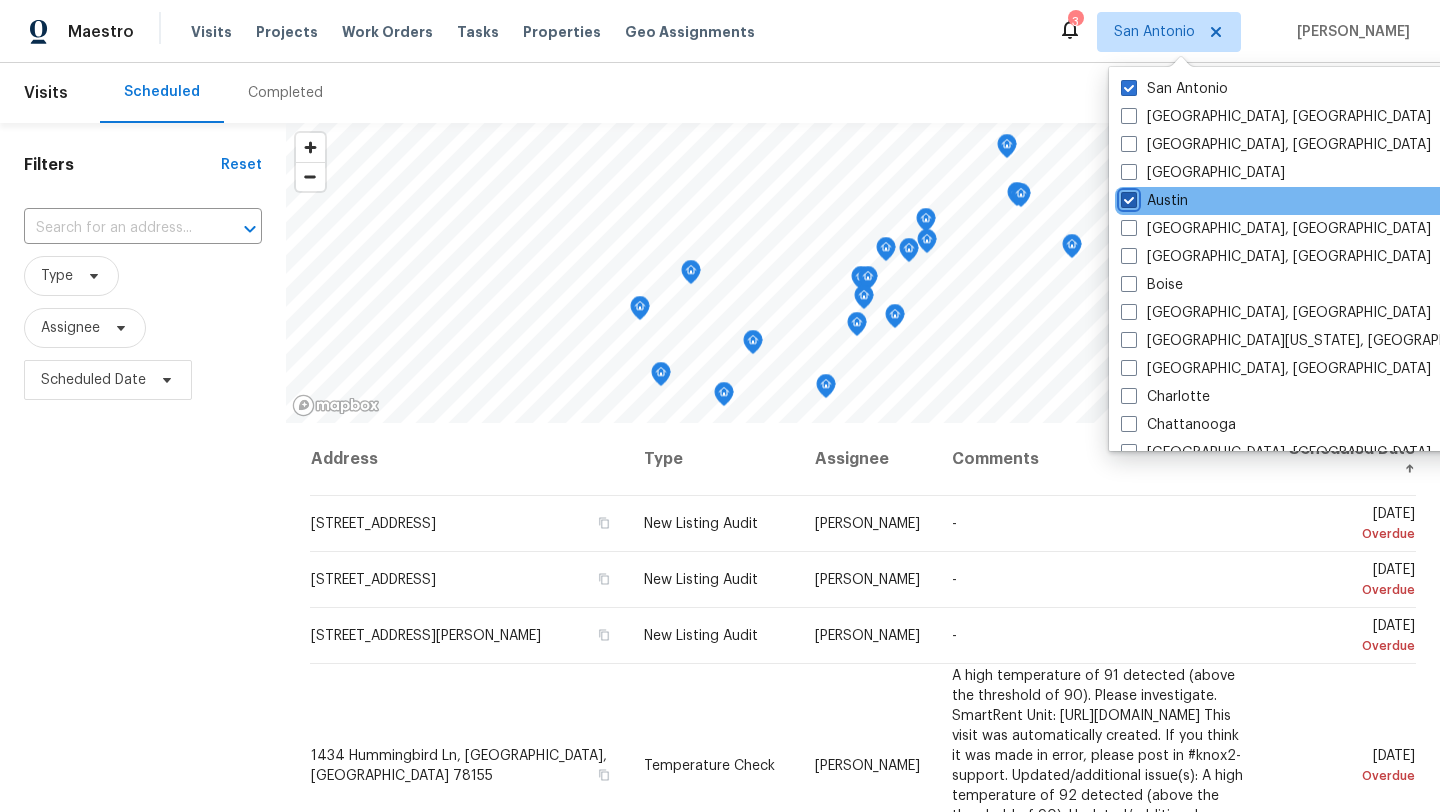 checkbox on "true" 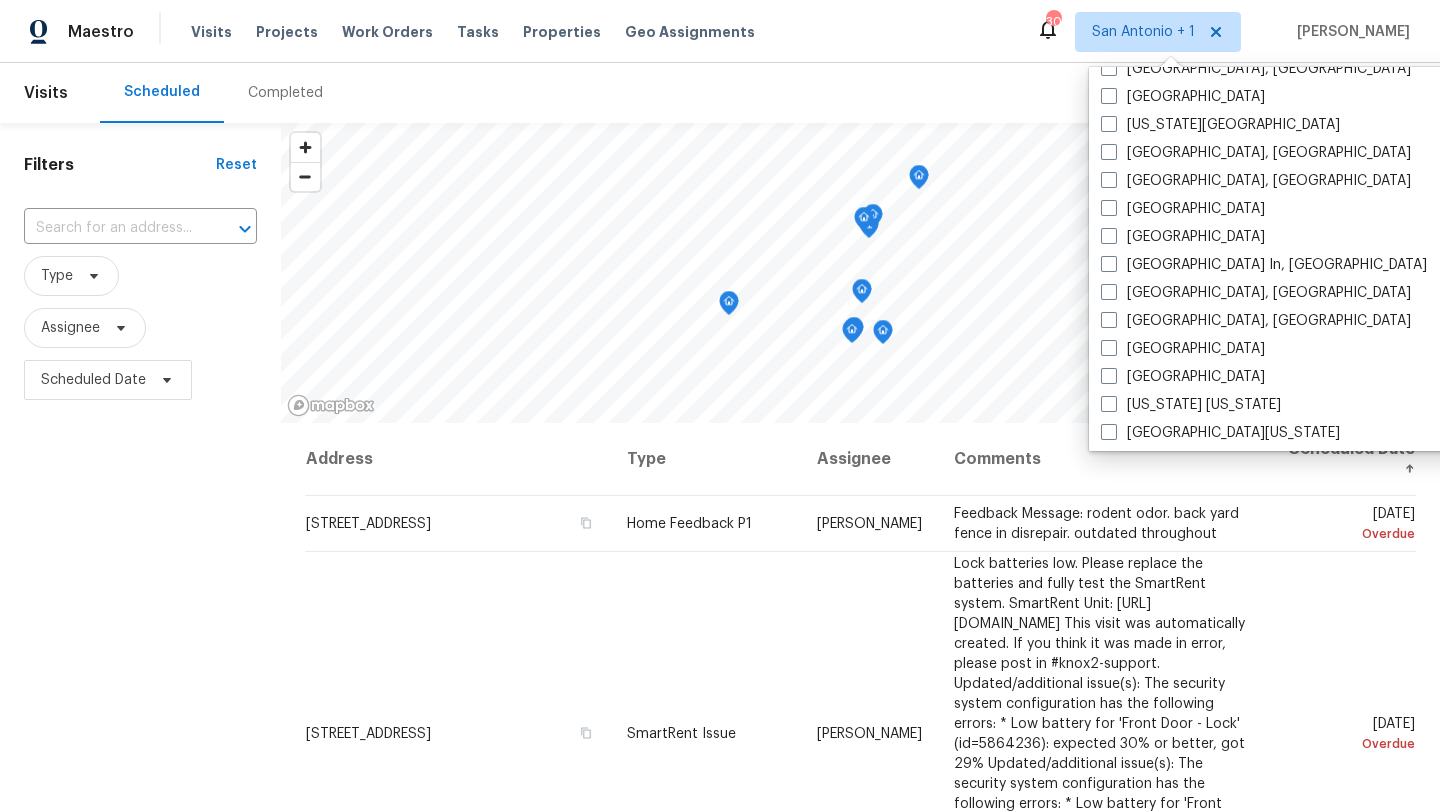 scroll, scrollTop: 701, scrollLeft: 0, axis: vertical 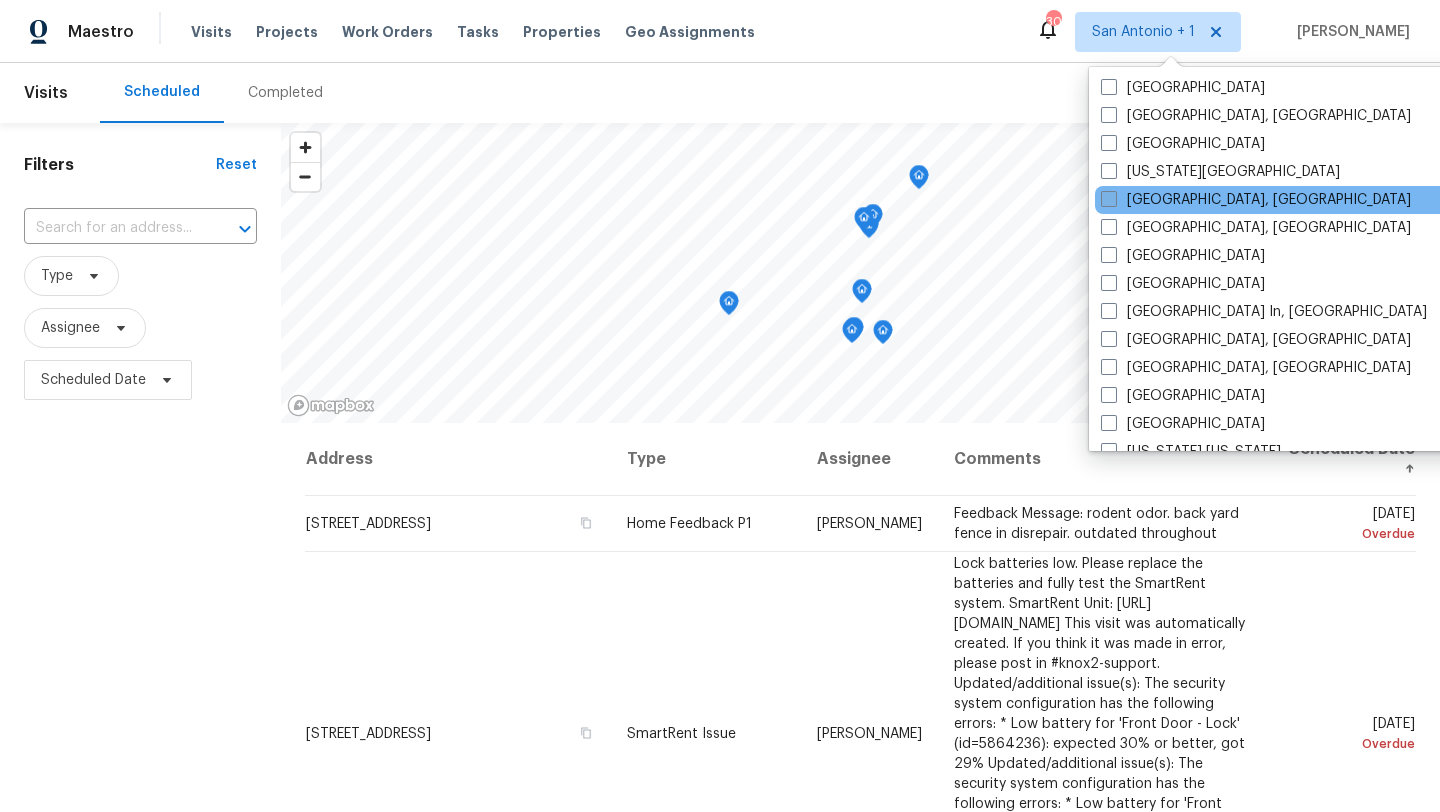 click on "[GEOGRAPHIC_DATA], [GEOGRAPHIC_DATA]" at bounding box center [1256, 200] 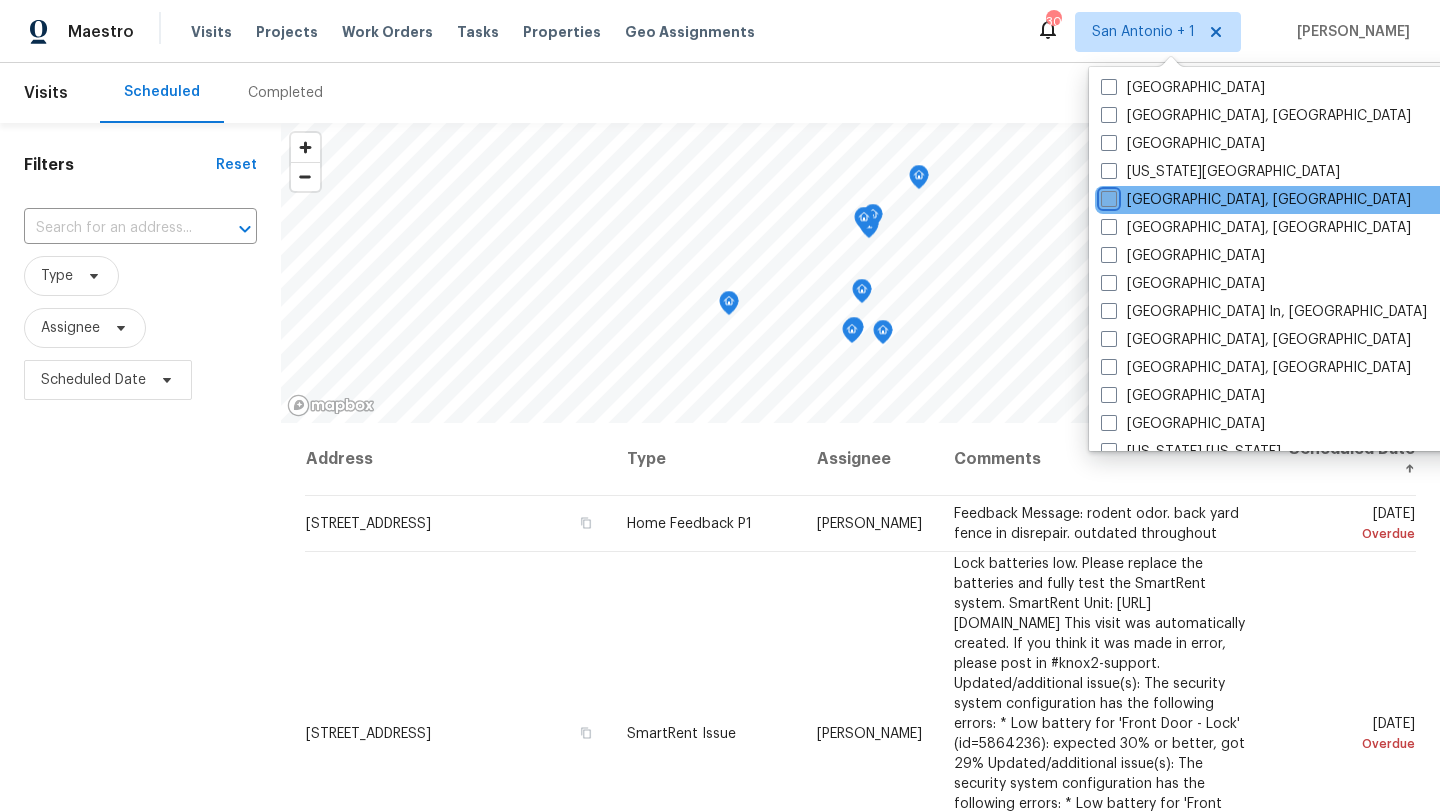 click on "[GEOGRAPHIC_DATA], [GEOGRAPHIC_DATA]" at bounding box center [1107, 196] 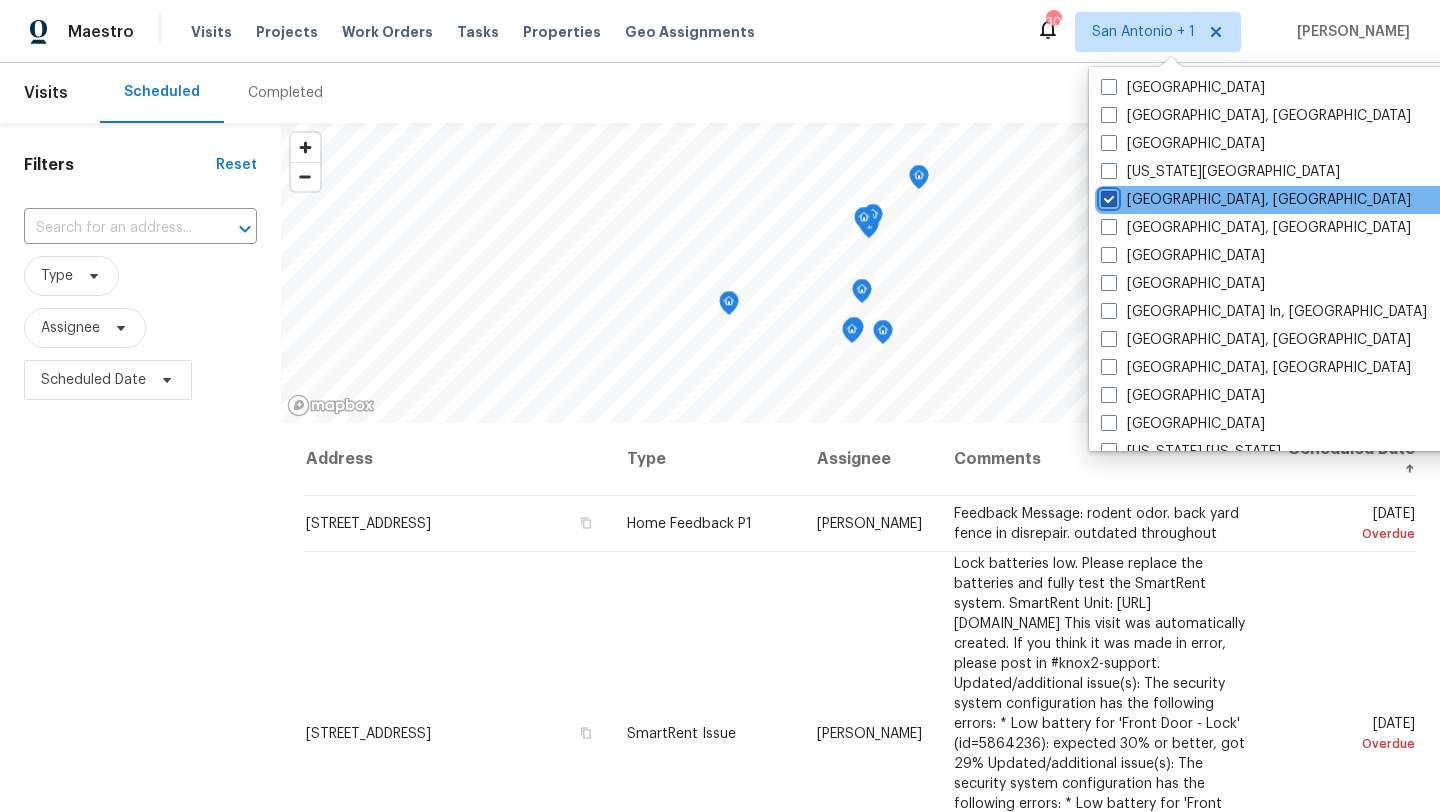 checkbox on "true" 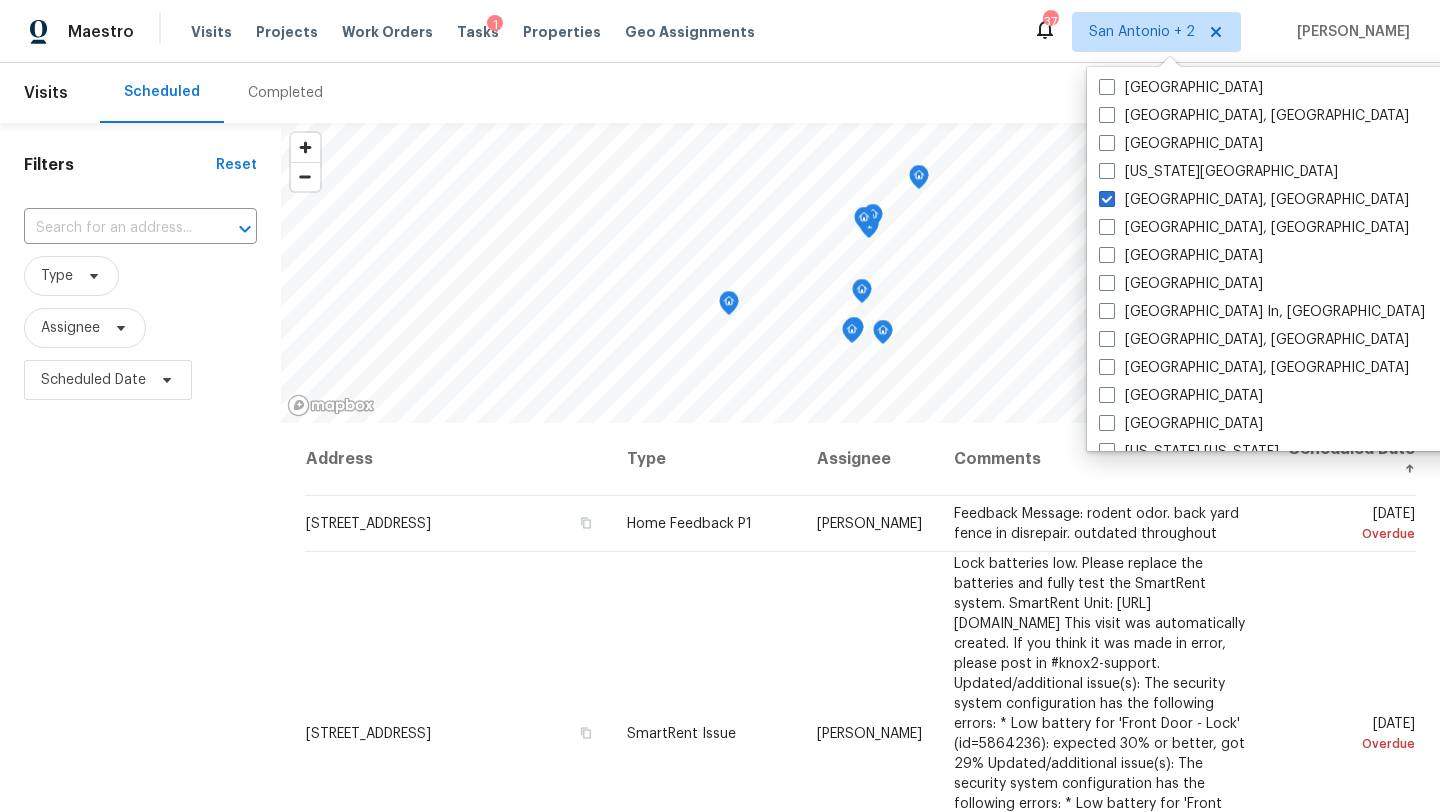 click on "Filters Reset ​ Type Assignee Scheduled Date" at bounding box center [140, 598] 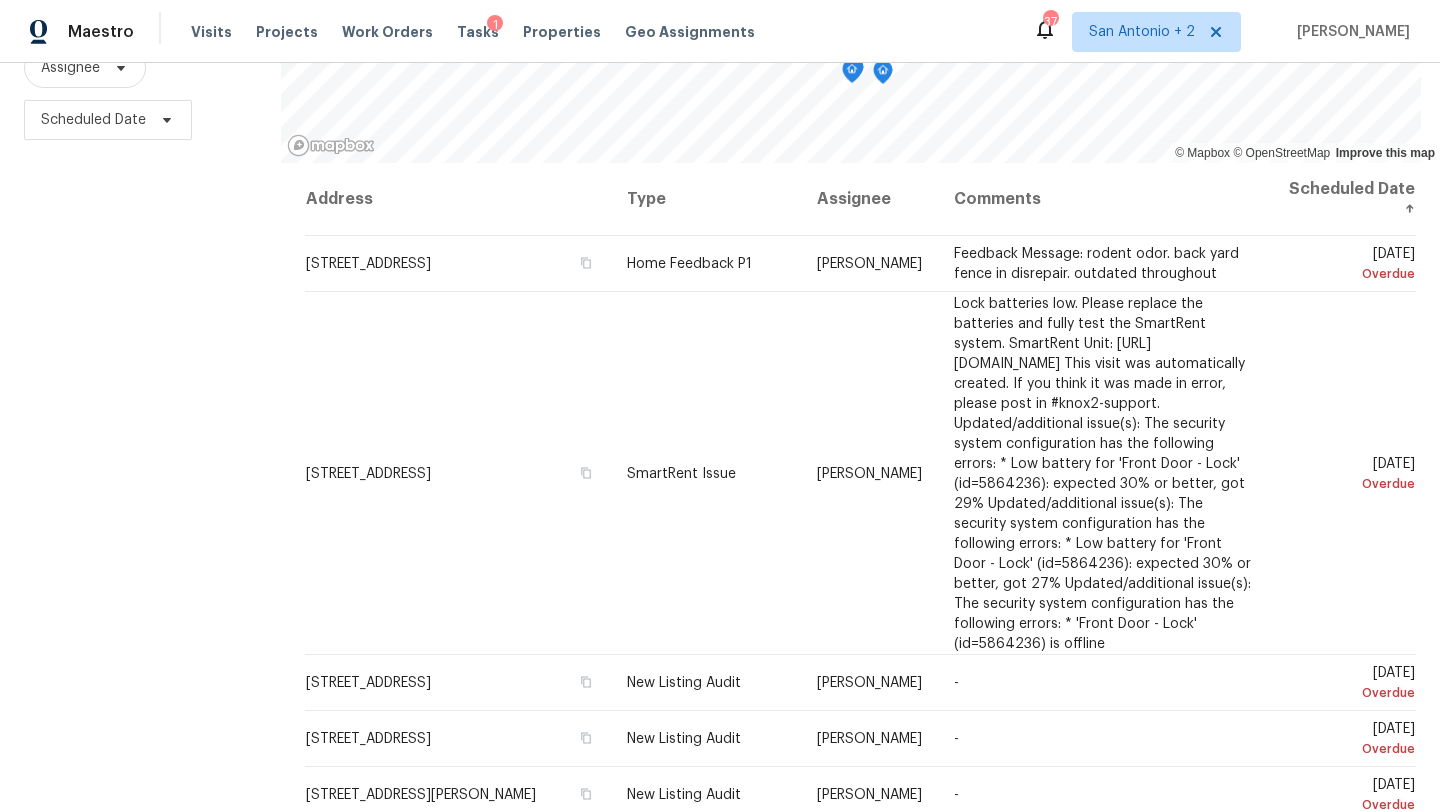 scroll, scrollTop: 0, scrollLeft: 0, axis: both 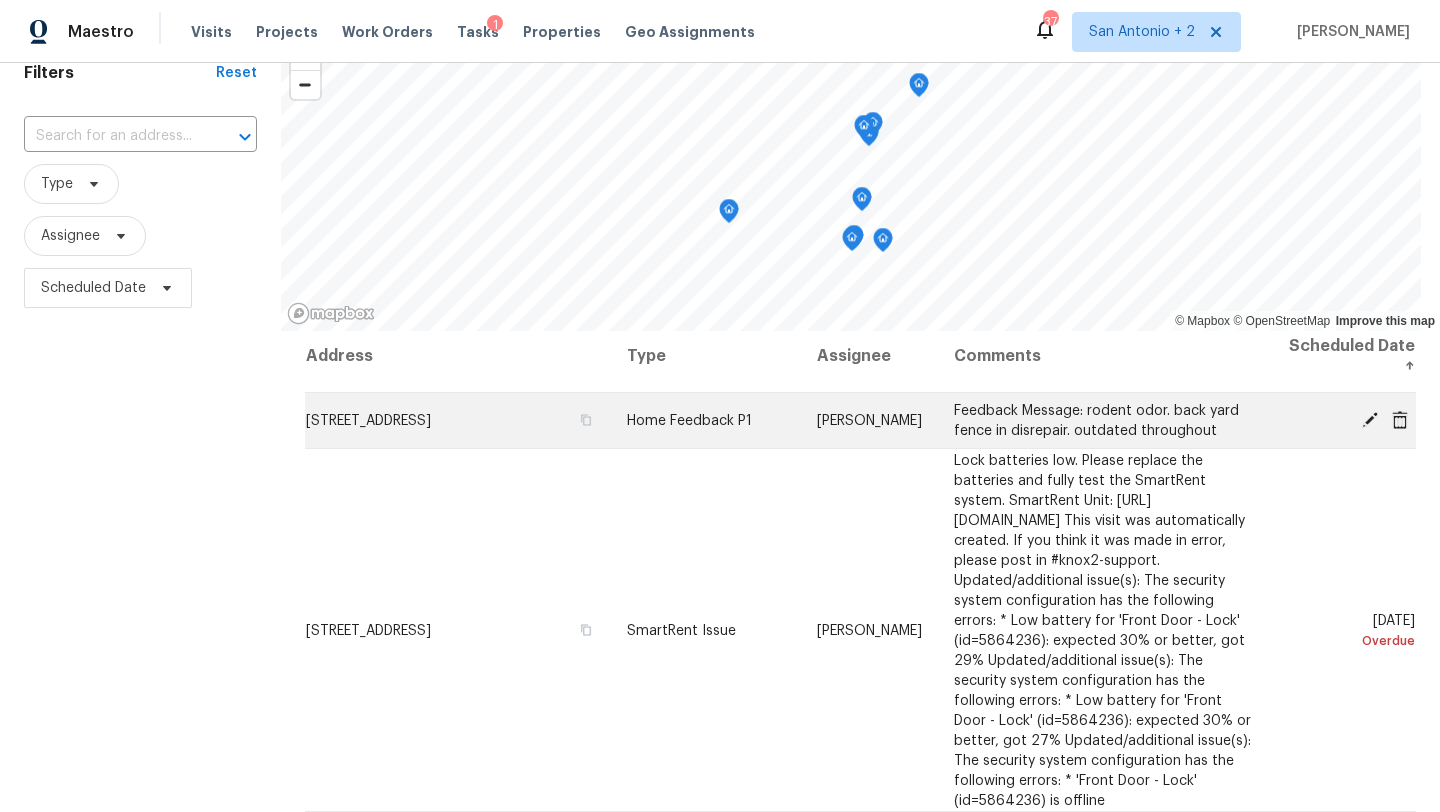 click 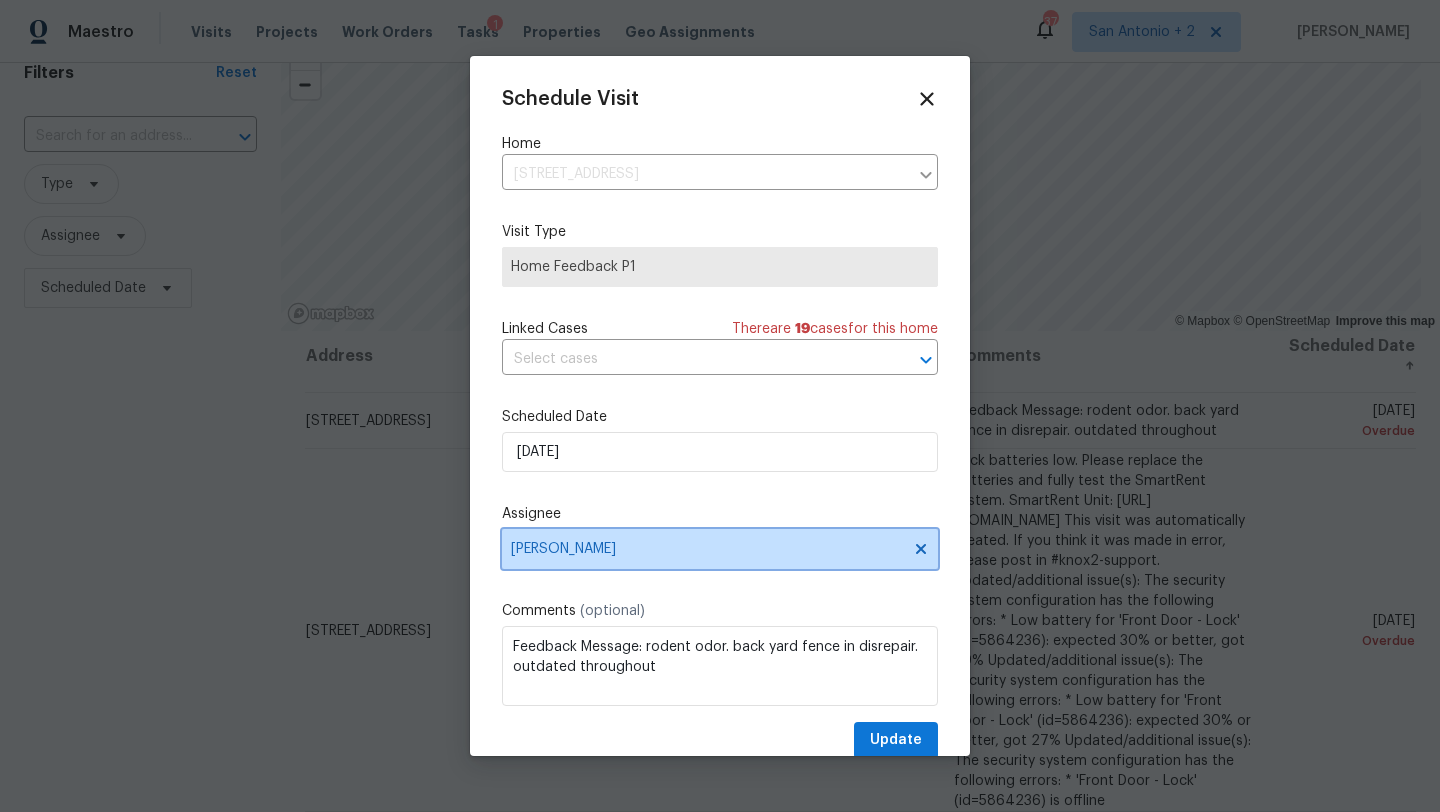 click on "[PERSON_NAME]" at bounding box center [720, 549] 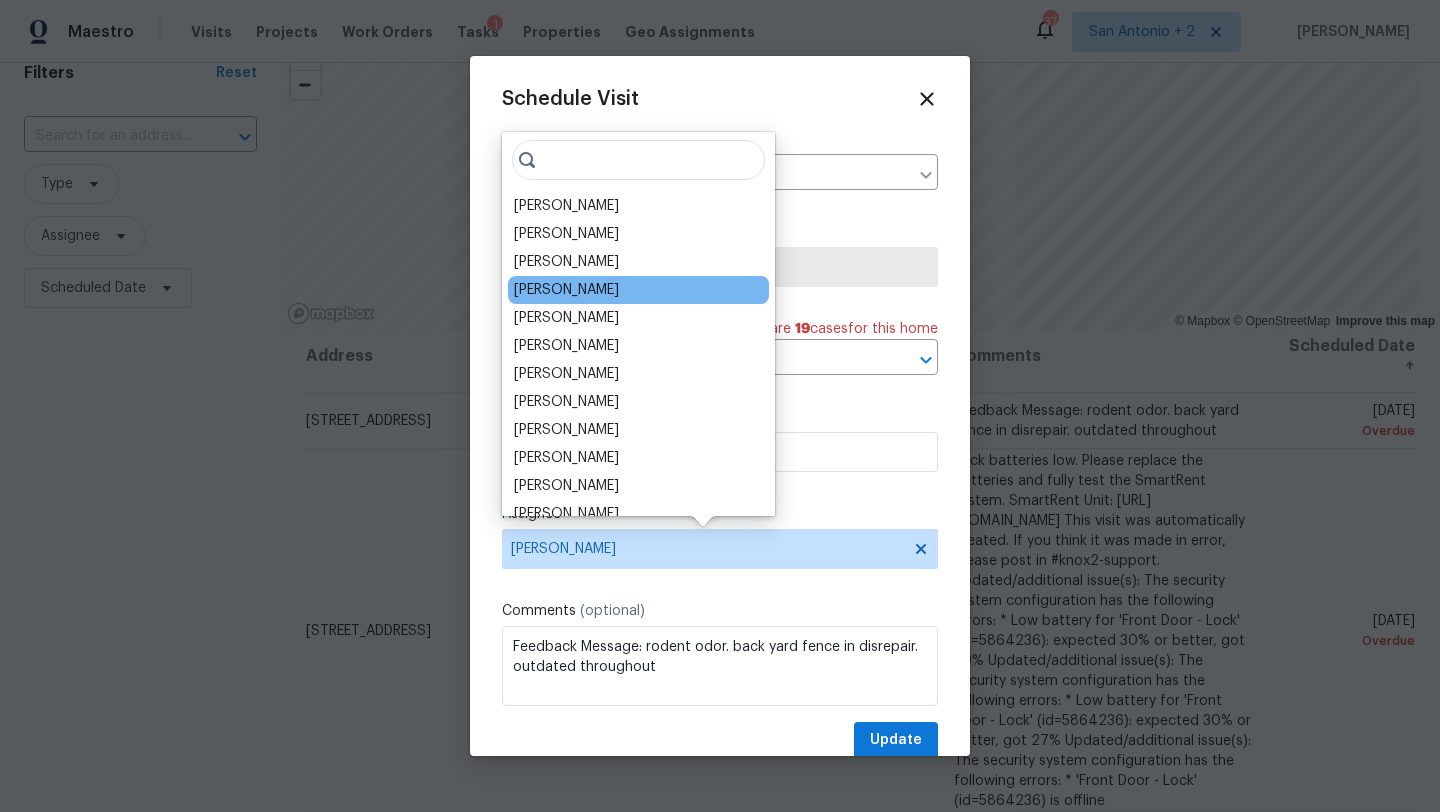 click on "[PERSON_NAME]" at bounding box center (638, 290) 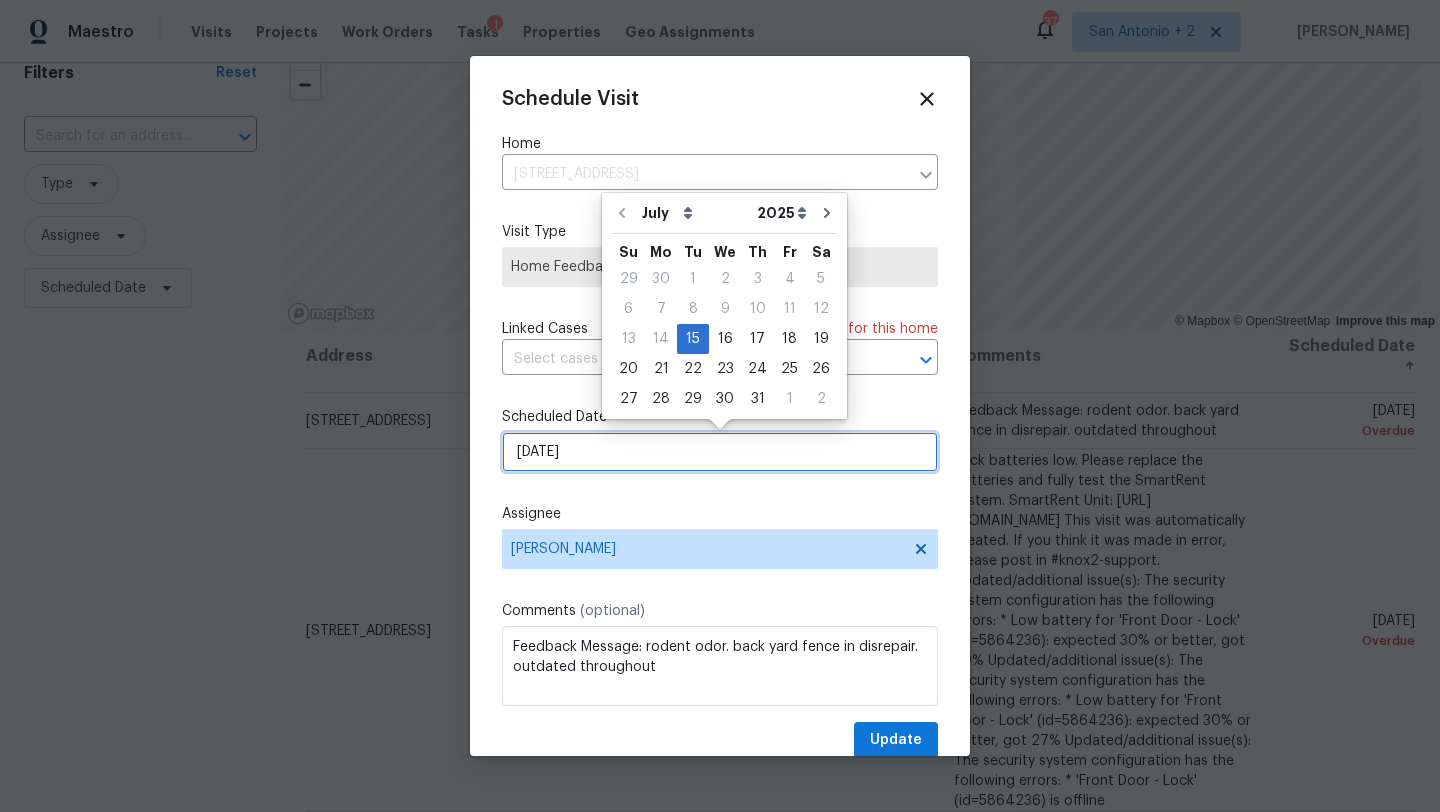 click on "[DATE]" at bounding box center [720, 452] 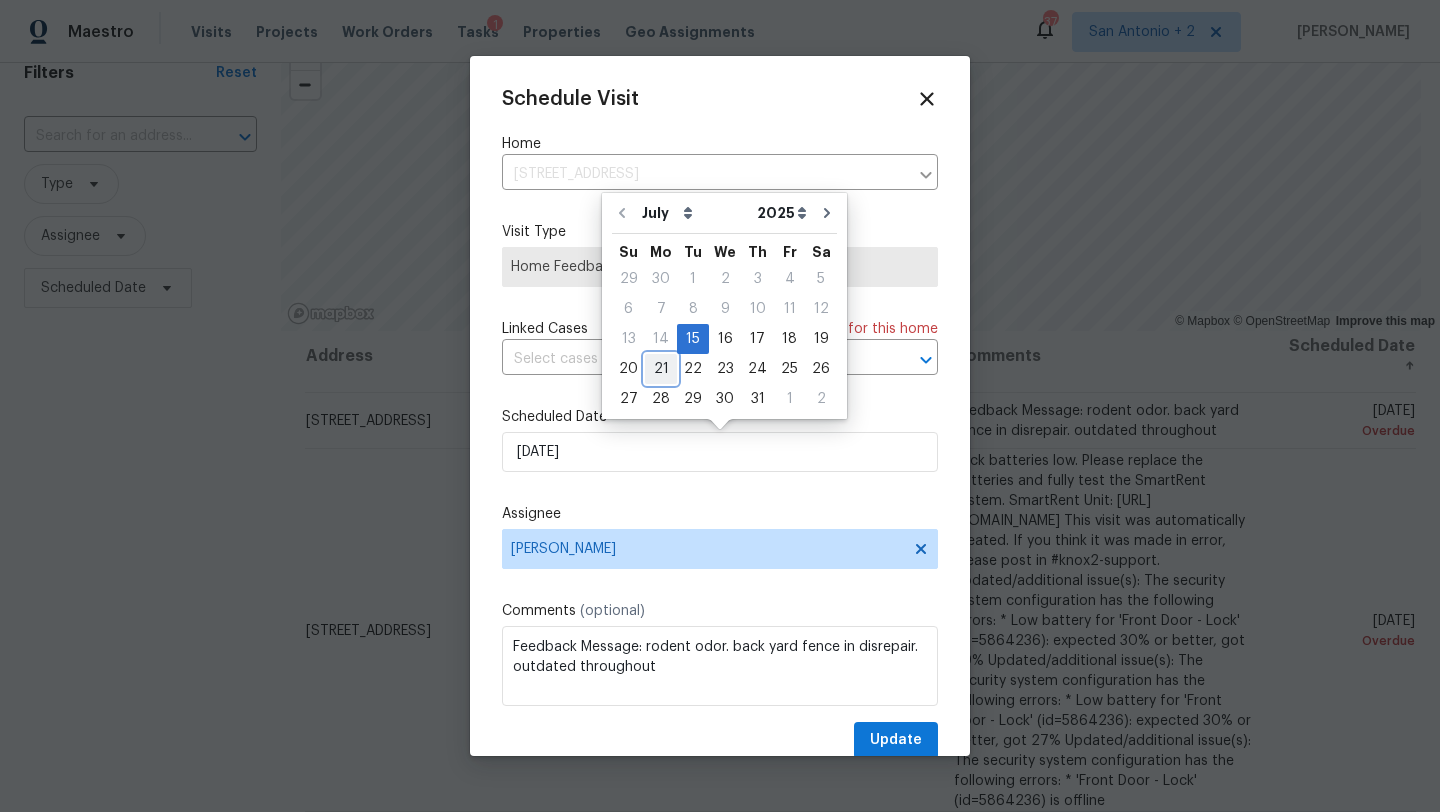 click on "21" at bounding box center (661, 369) 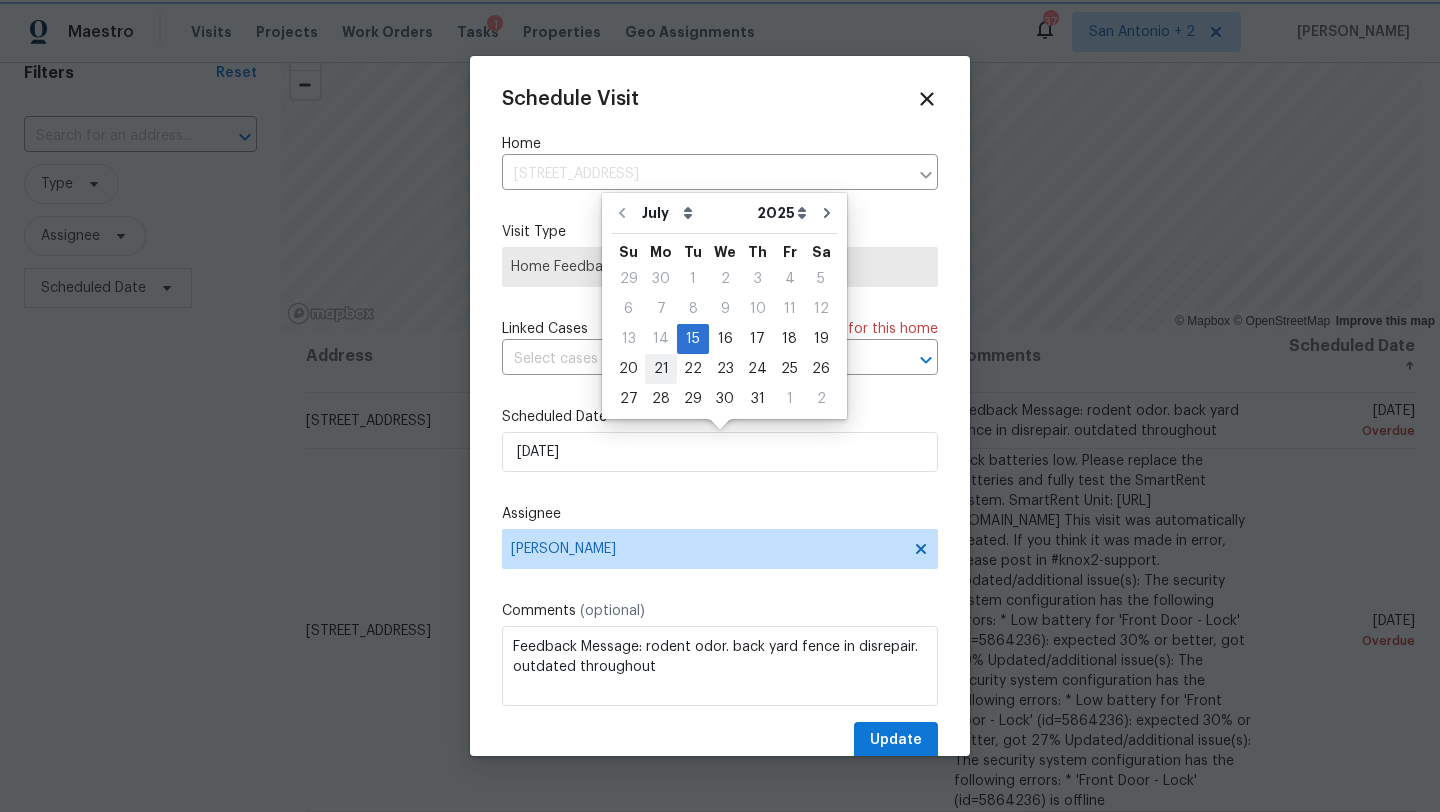 type on "[DATE]" 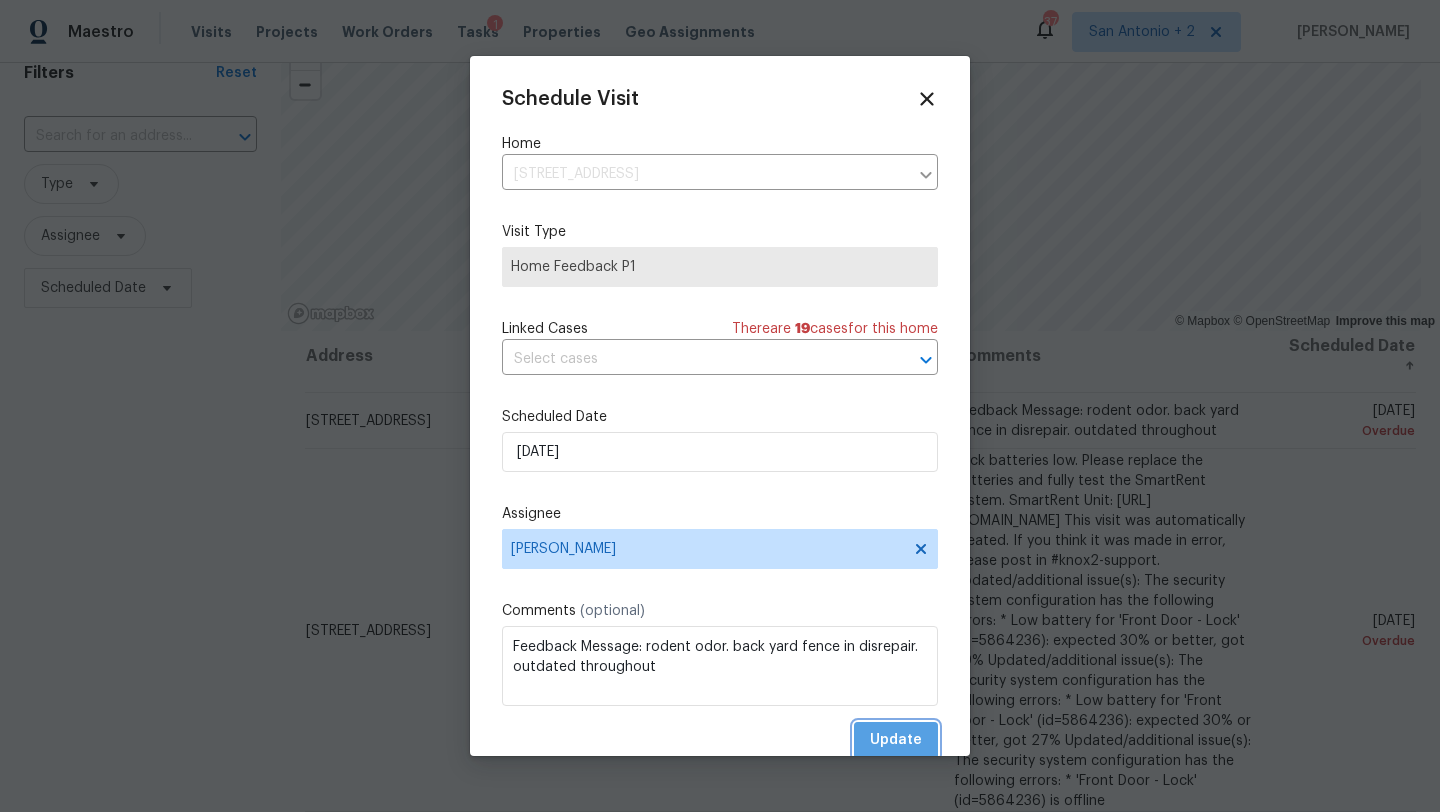click on "Update" at bounding box center (896, 740) 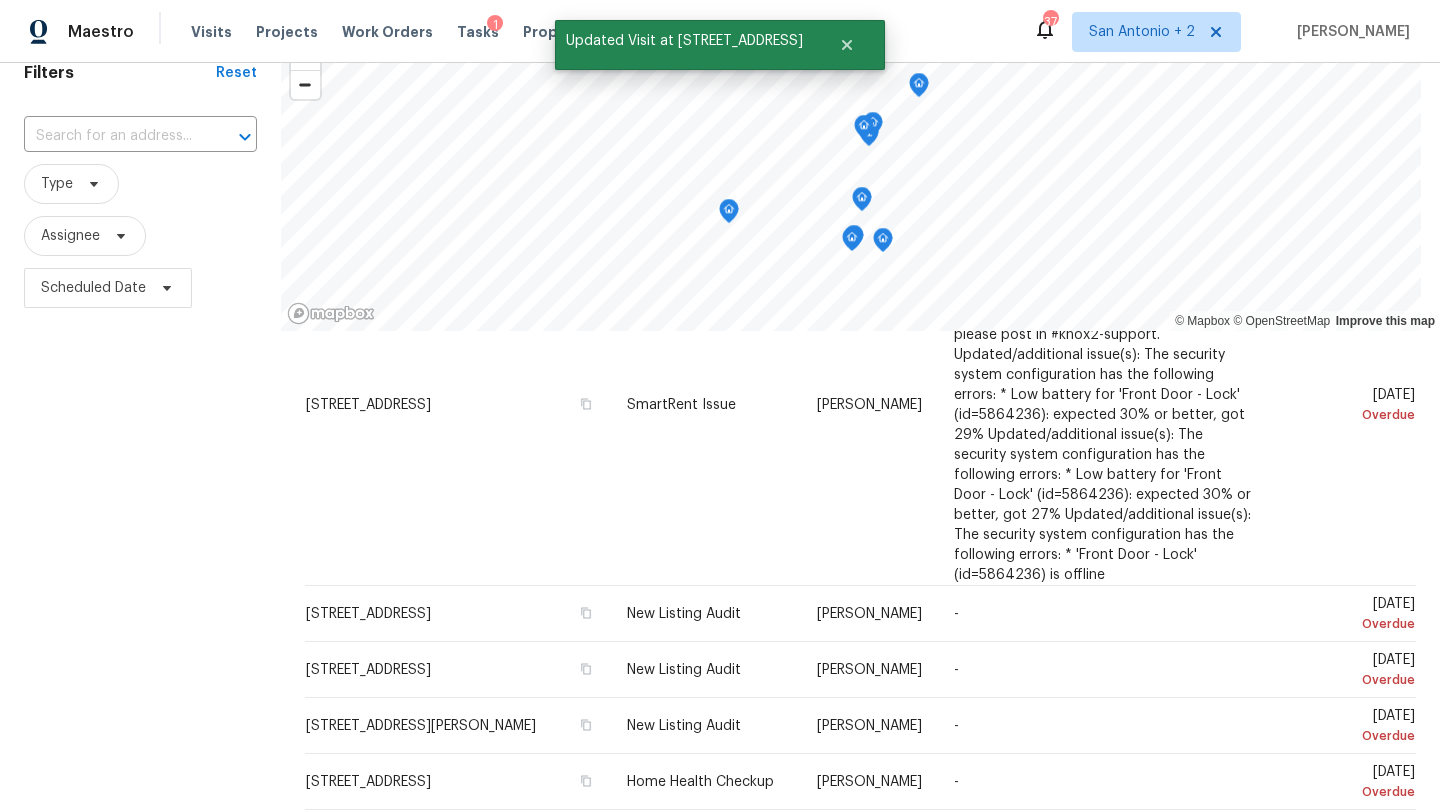 scroll, scrollTop: 0, scrollLeft: 0, axis: both 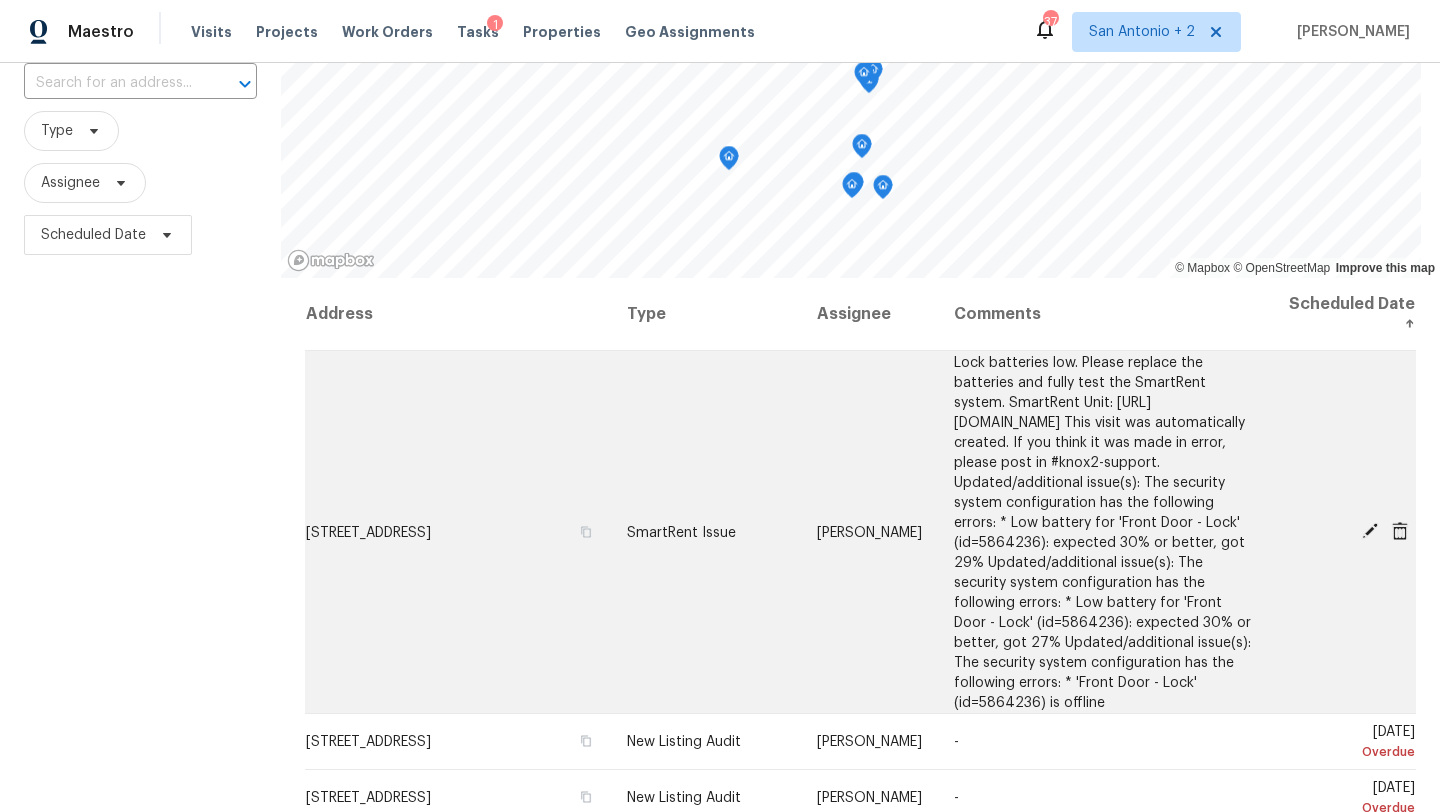 click 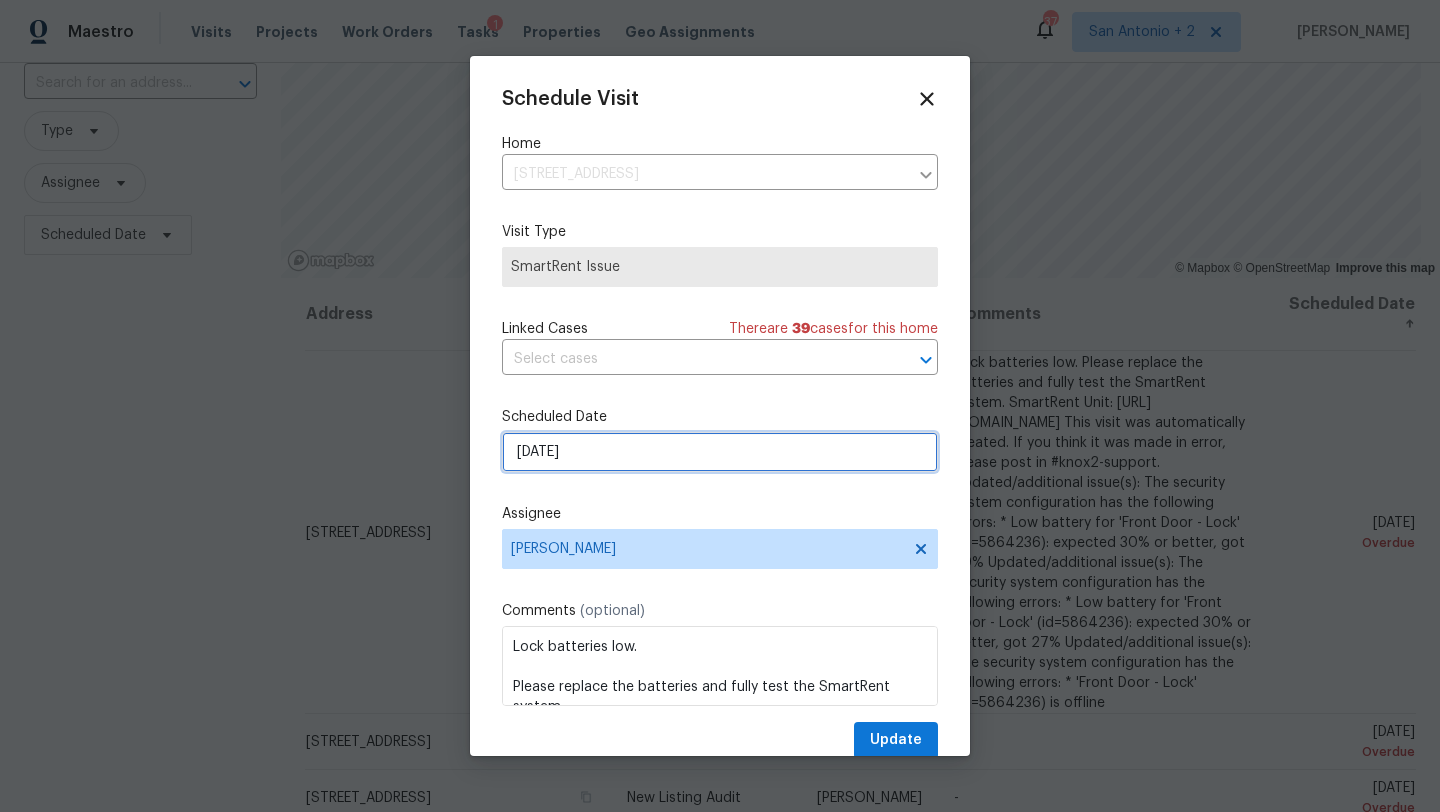 click on "[DATE]" at bounding box center (720, 452) 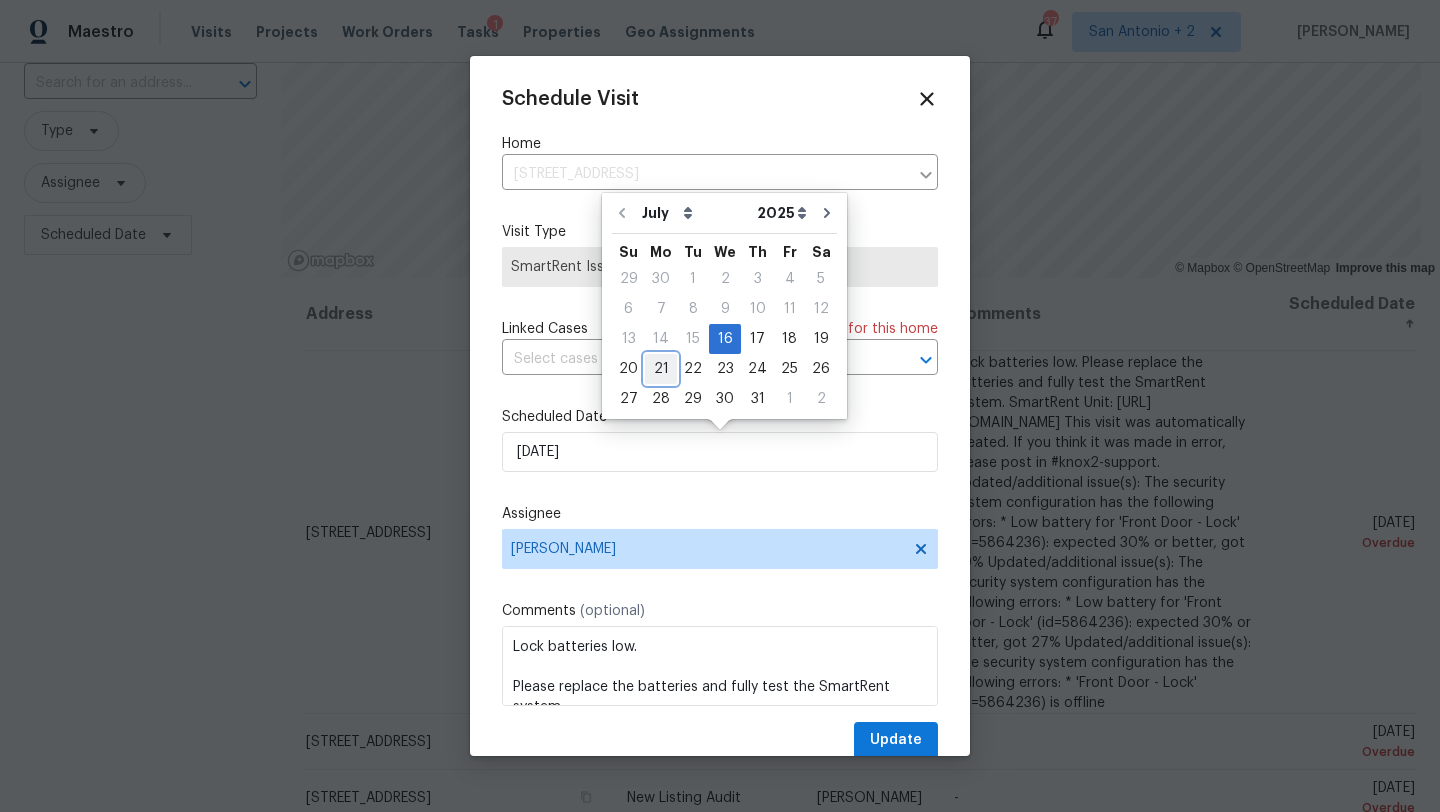 click on "21" at bounding box center (661, 369) 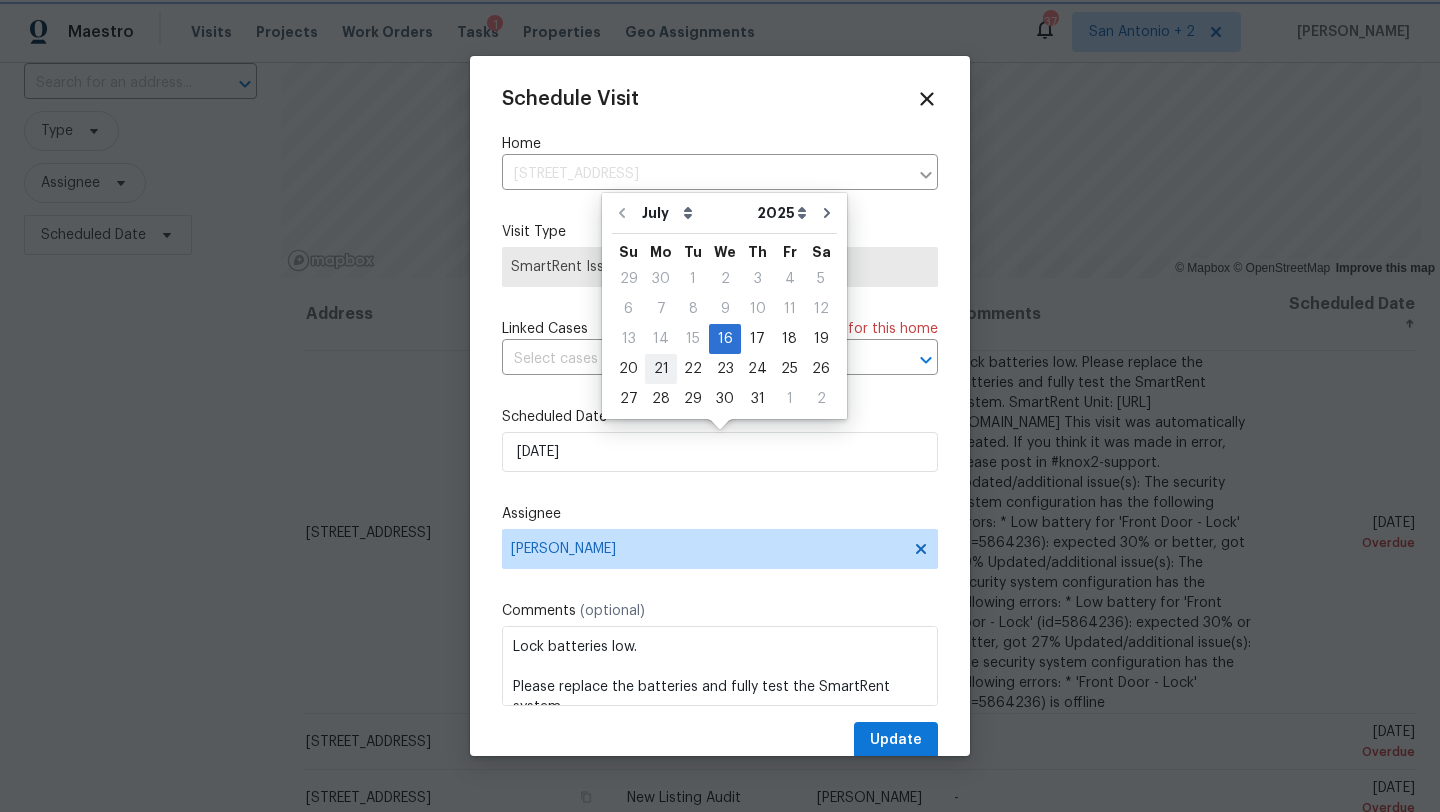 type on "[DATE]" 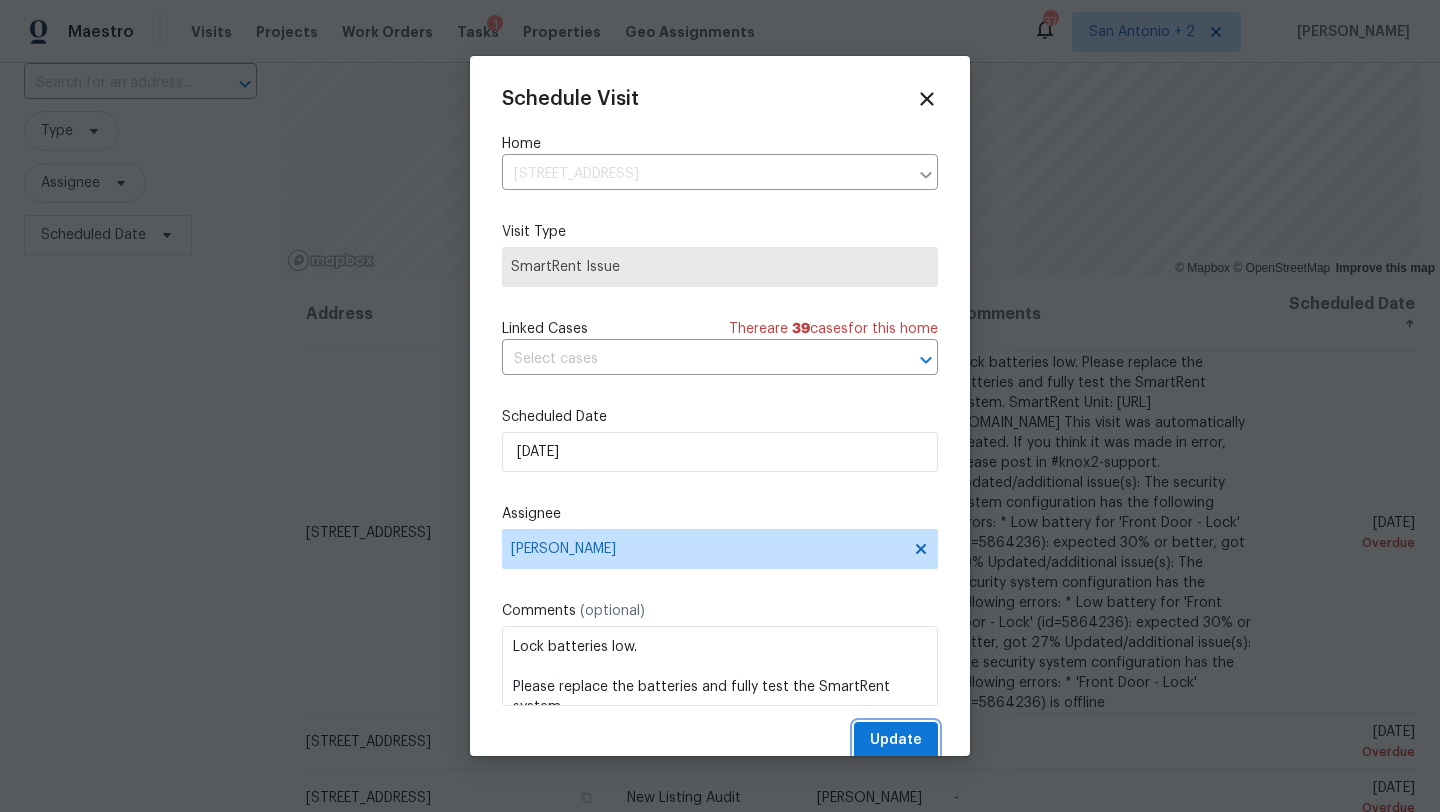 click on "Update" at bounding box center [896, 740] 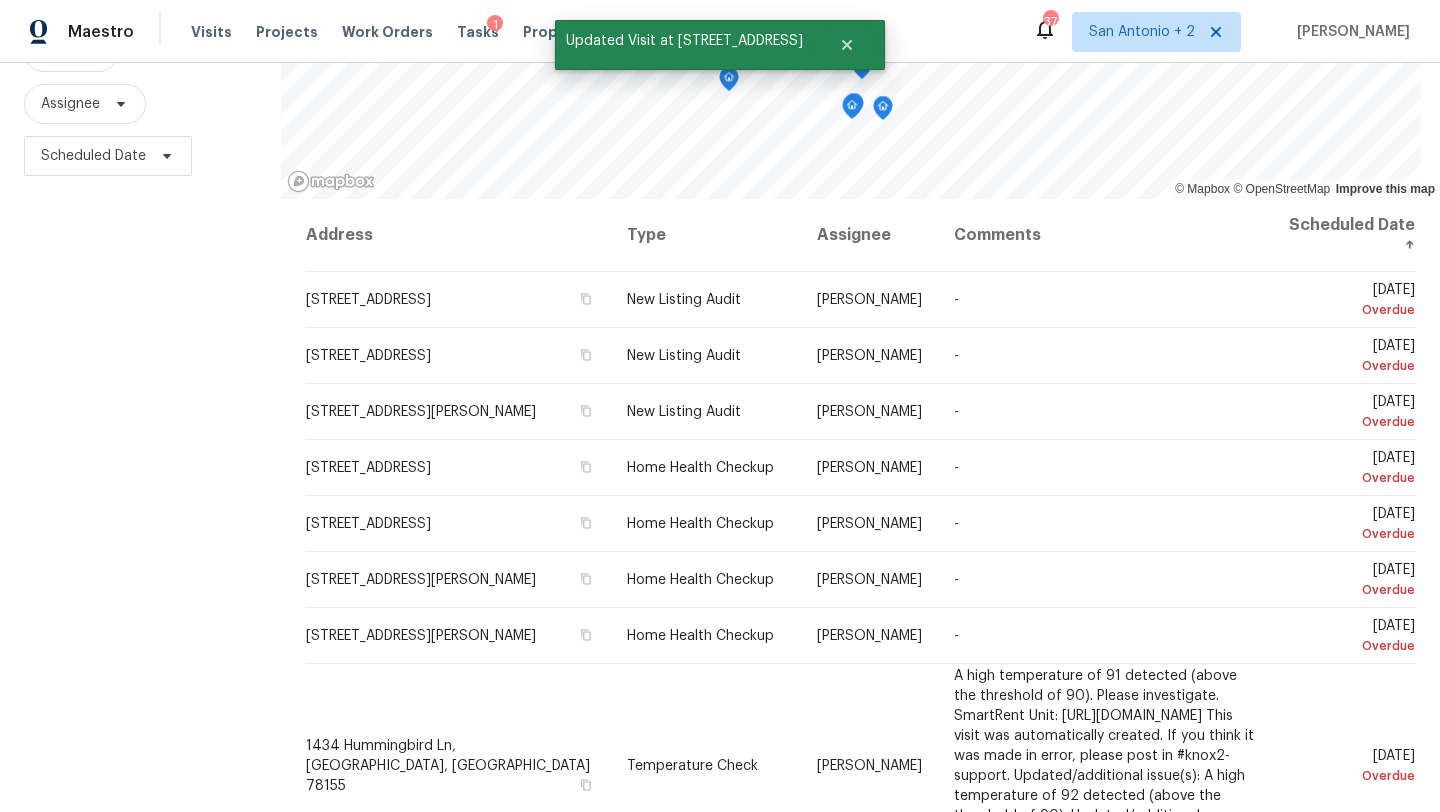 scroll, scrollTop: 260, scrollLeft: 0, axis: vertical 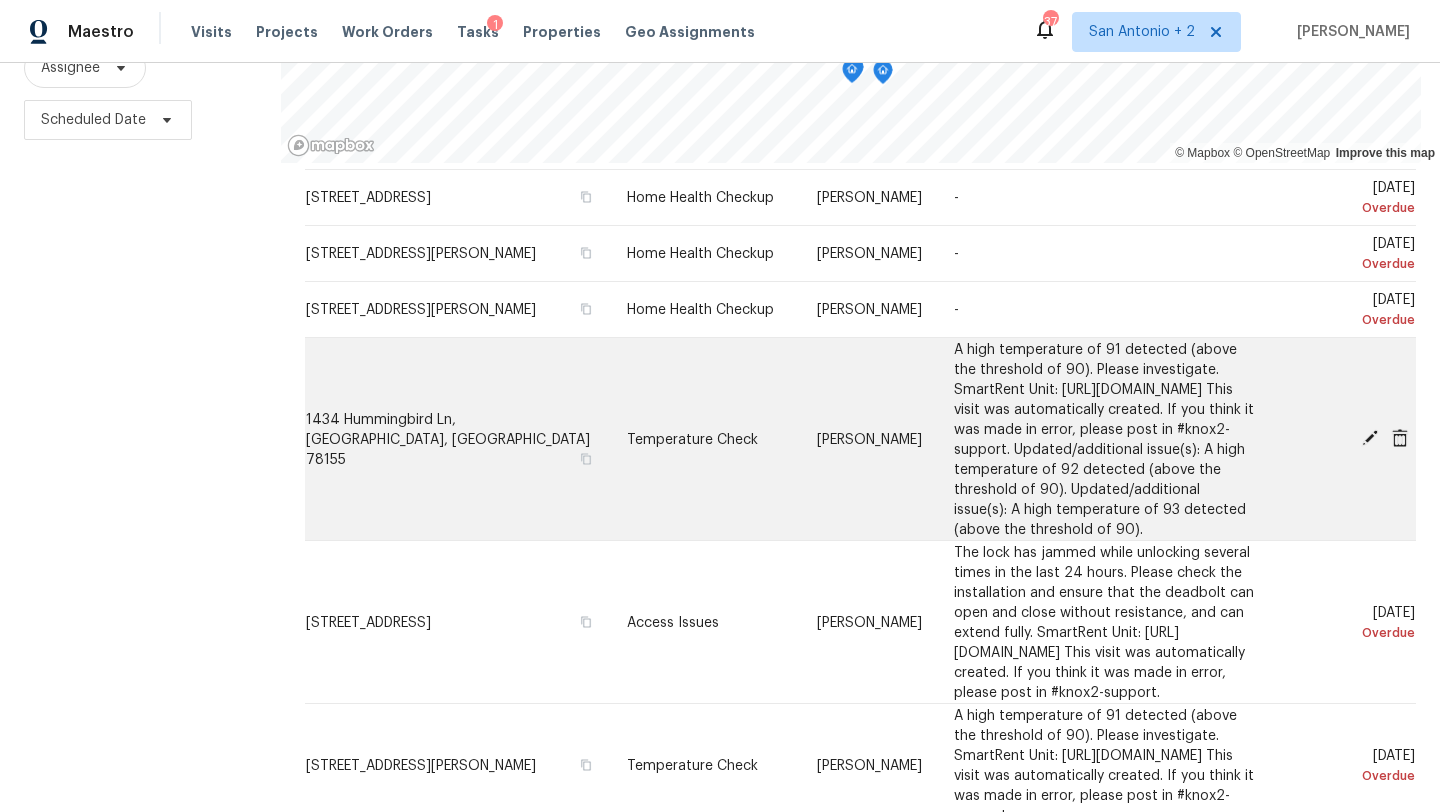 click 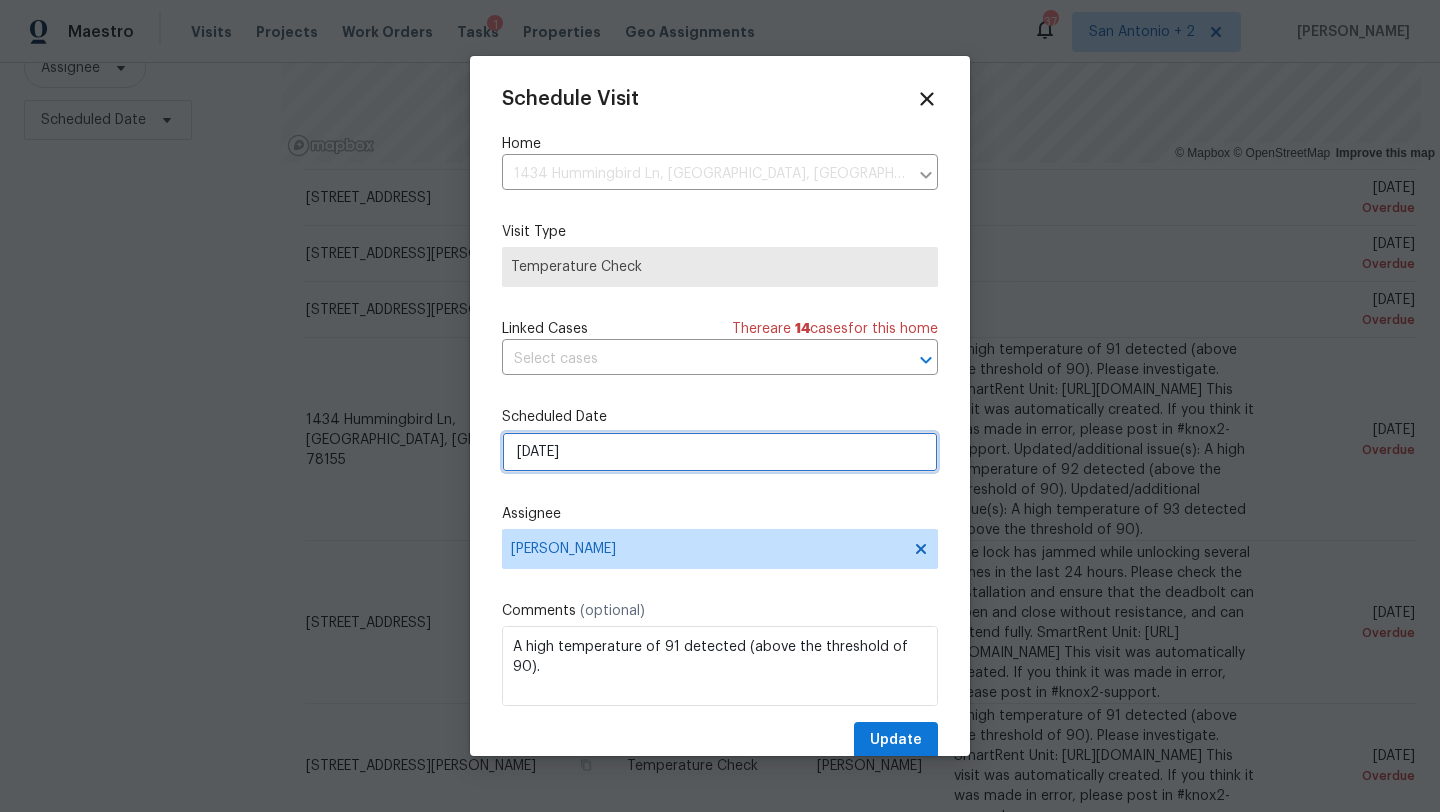 click on "[DATE]" at bounding box center [720, 452] 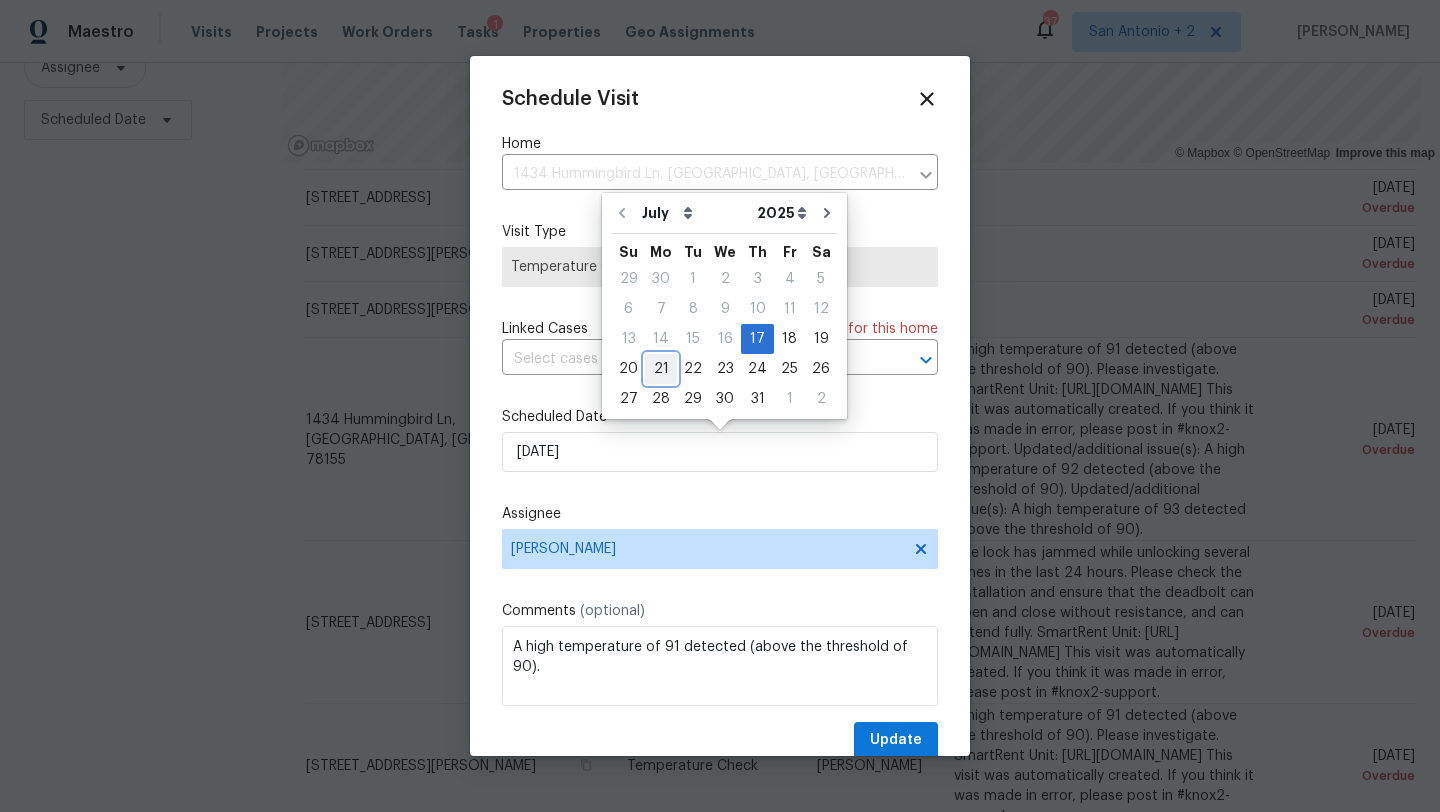 click on "21" at bounding box center (661, 369) 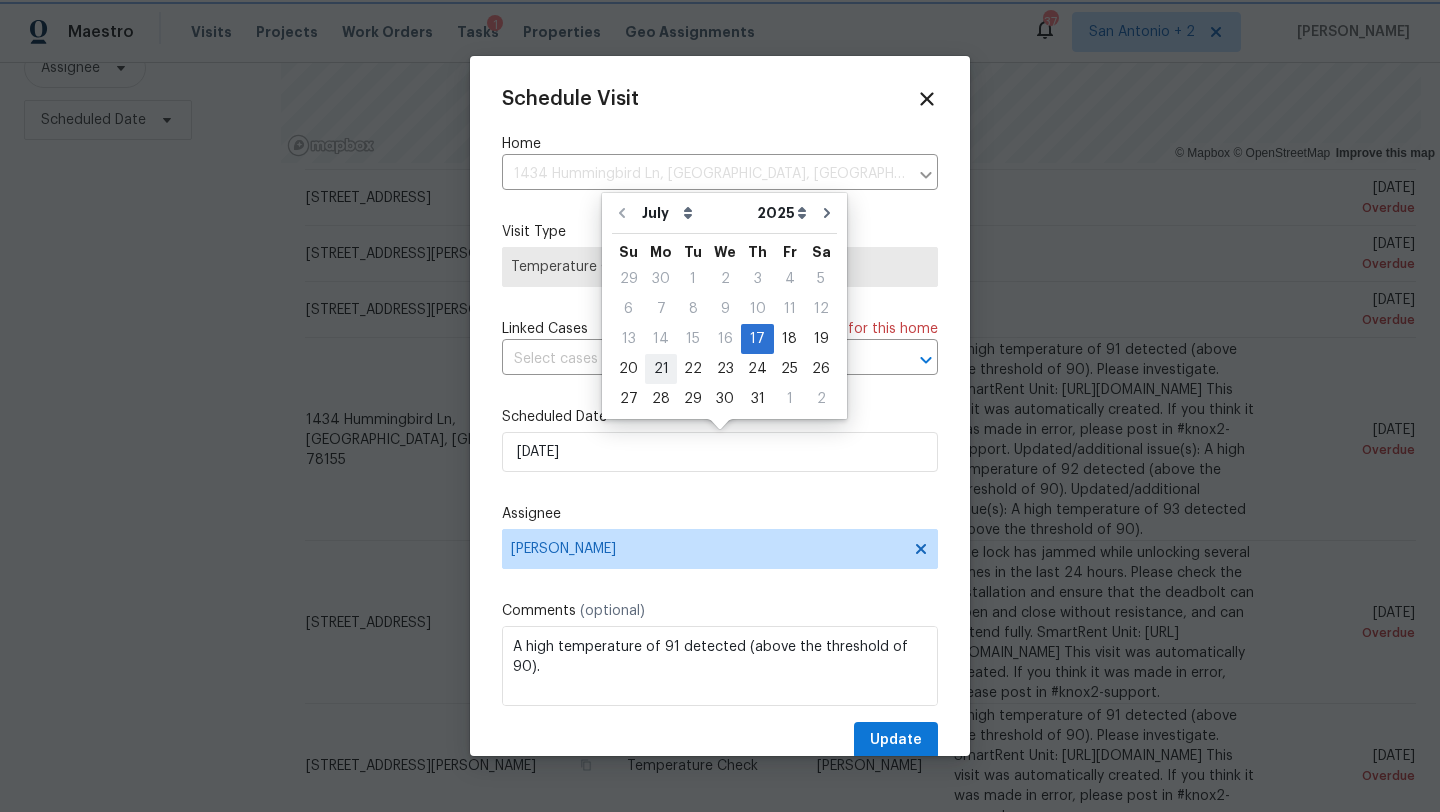 type on "[DATE]" 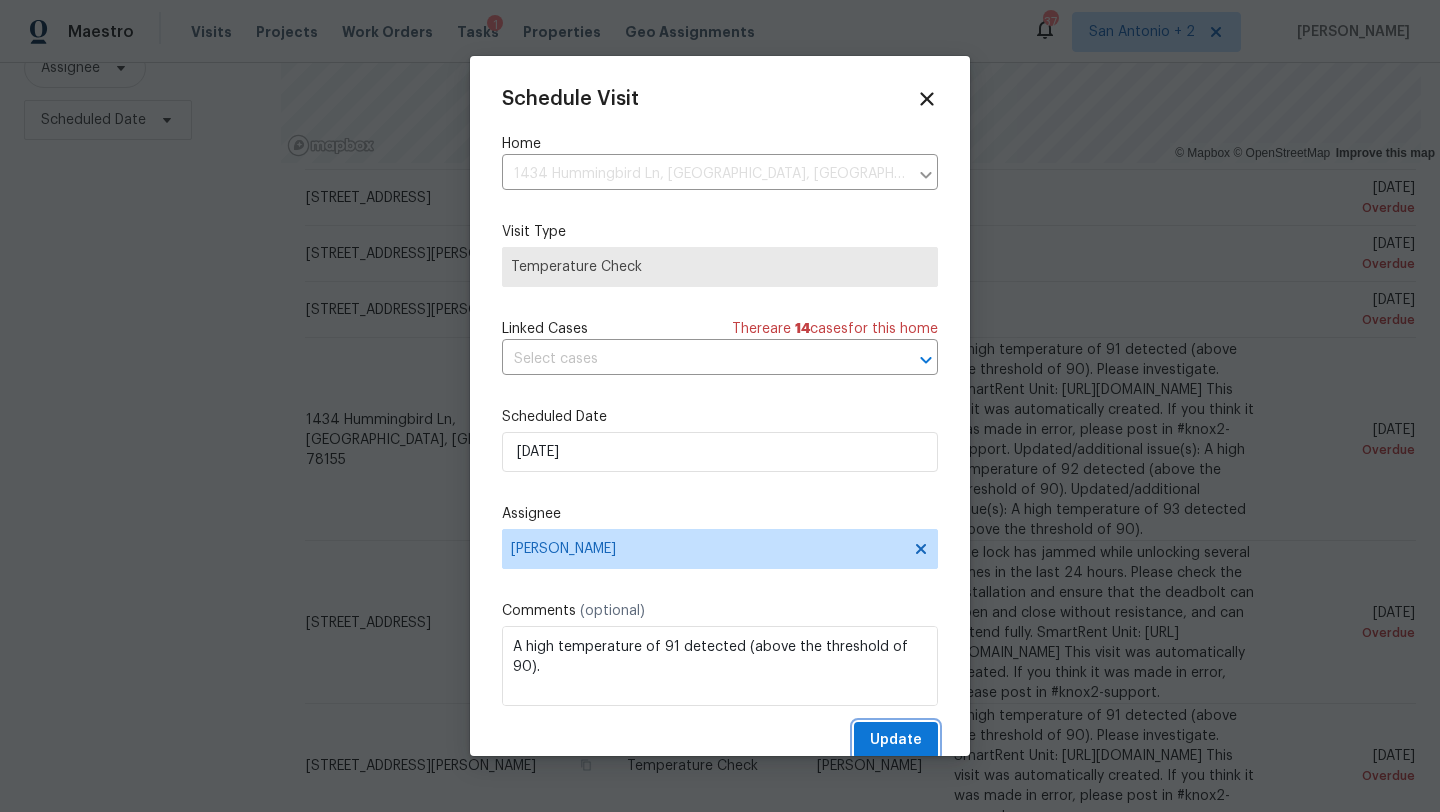 click on "Update" at bounding box center [896, 740] 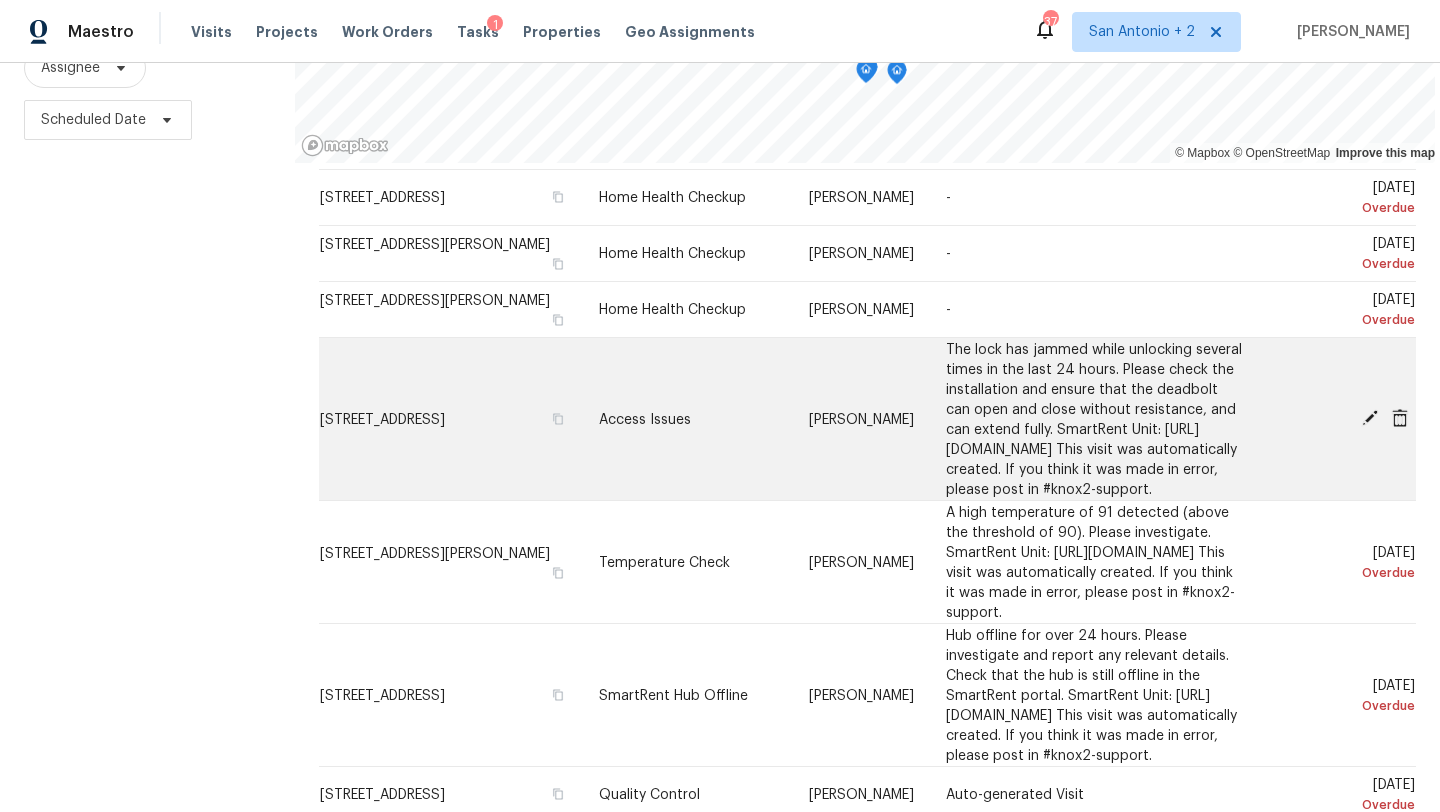 click 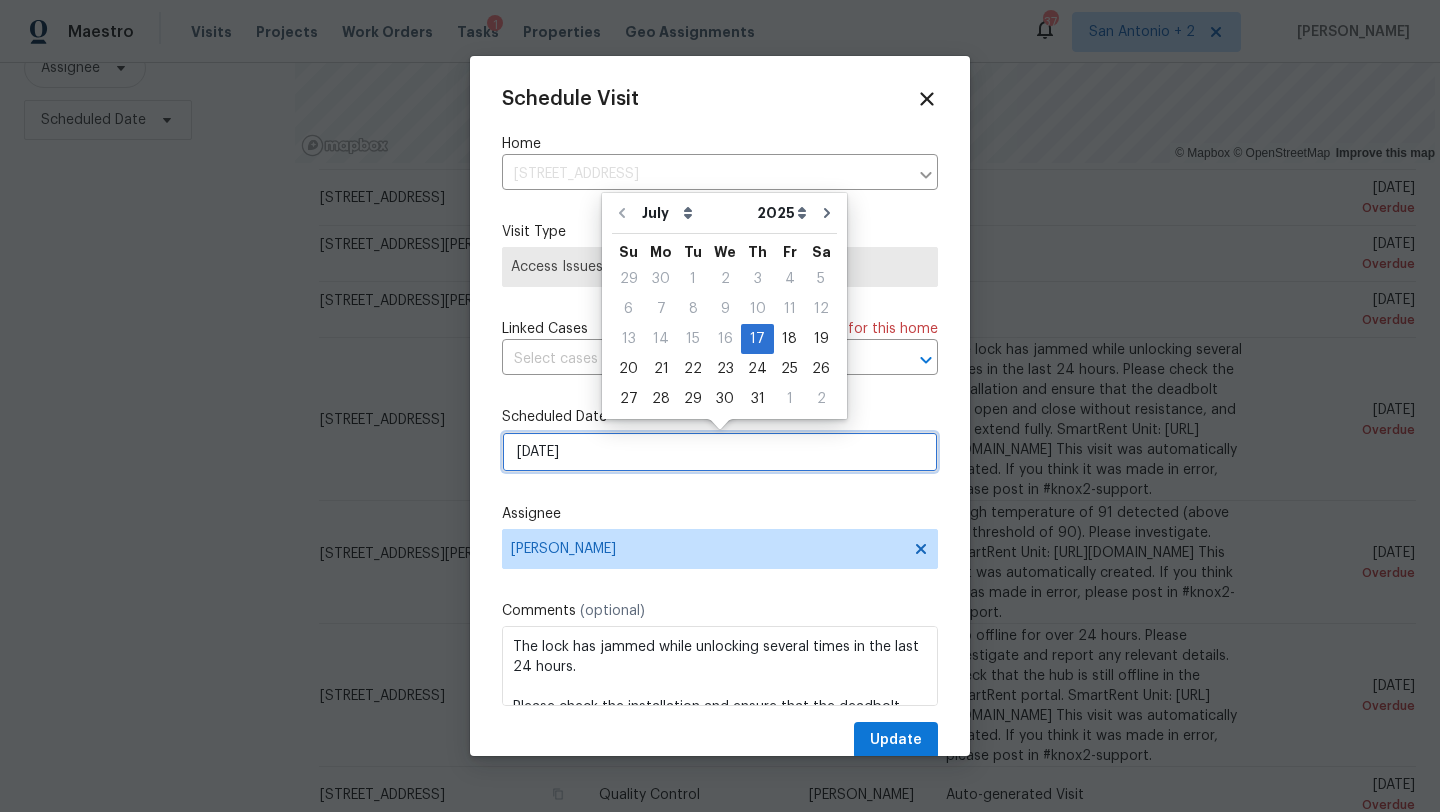 click on "[DATE]" at bounding box center [720, 452] 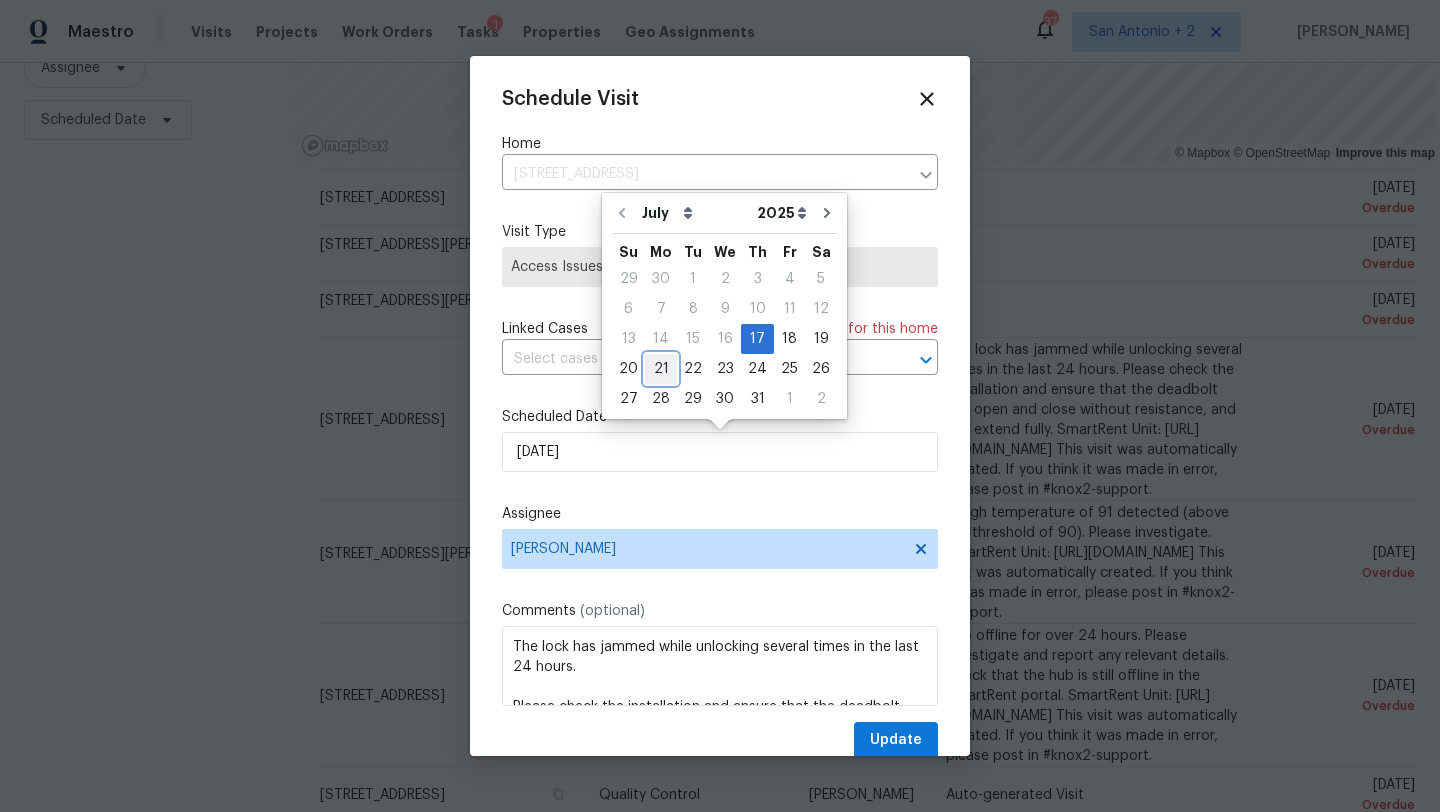 click on "21" at bounding box center (661, 369) 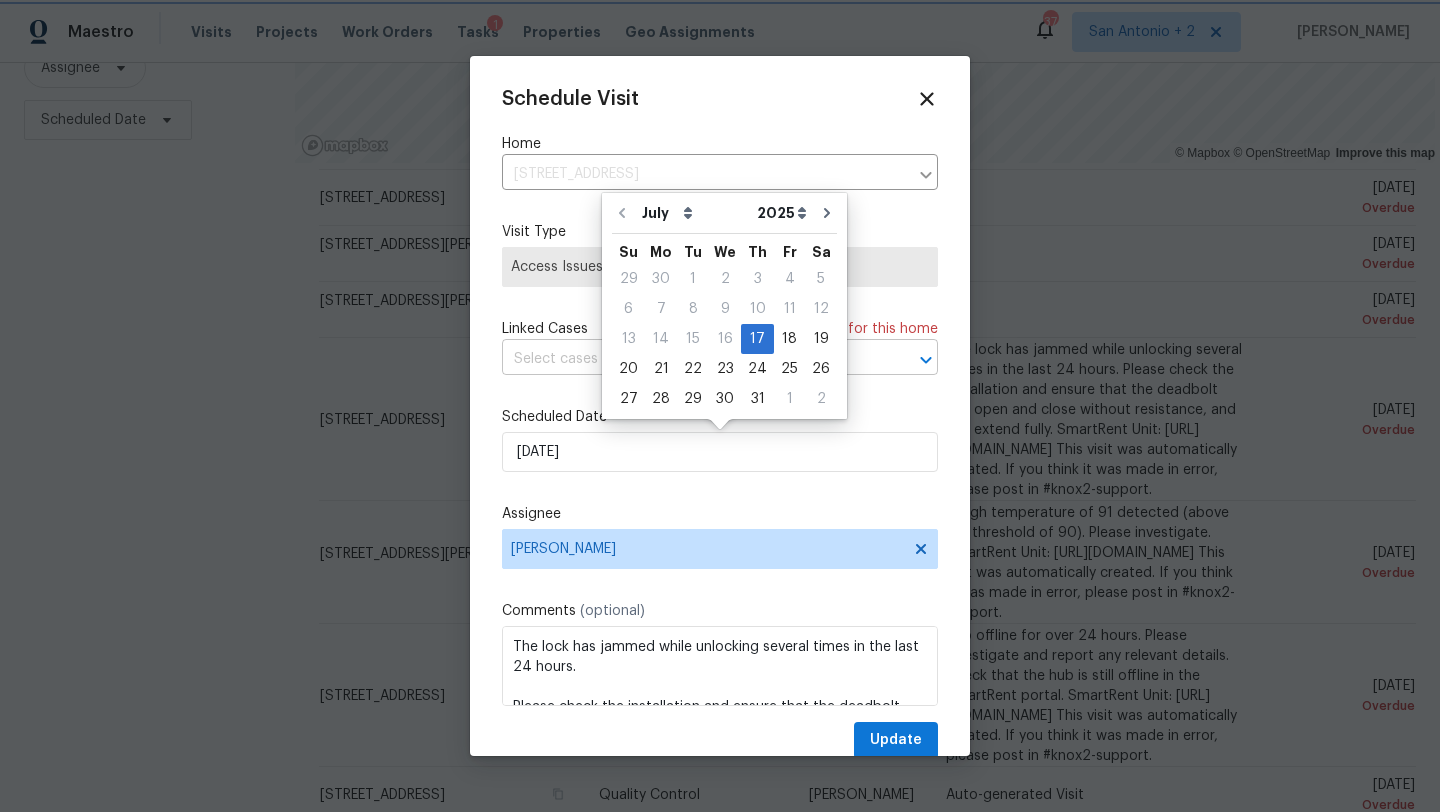 type on "[DATE]" 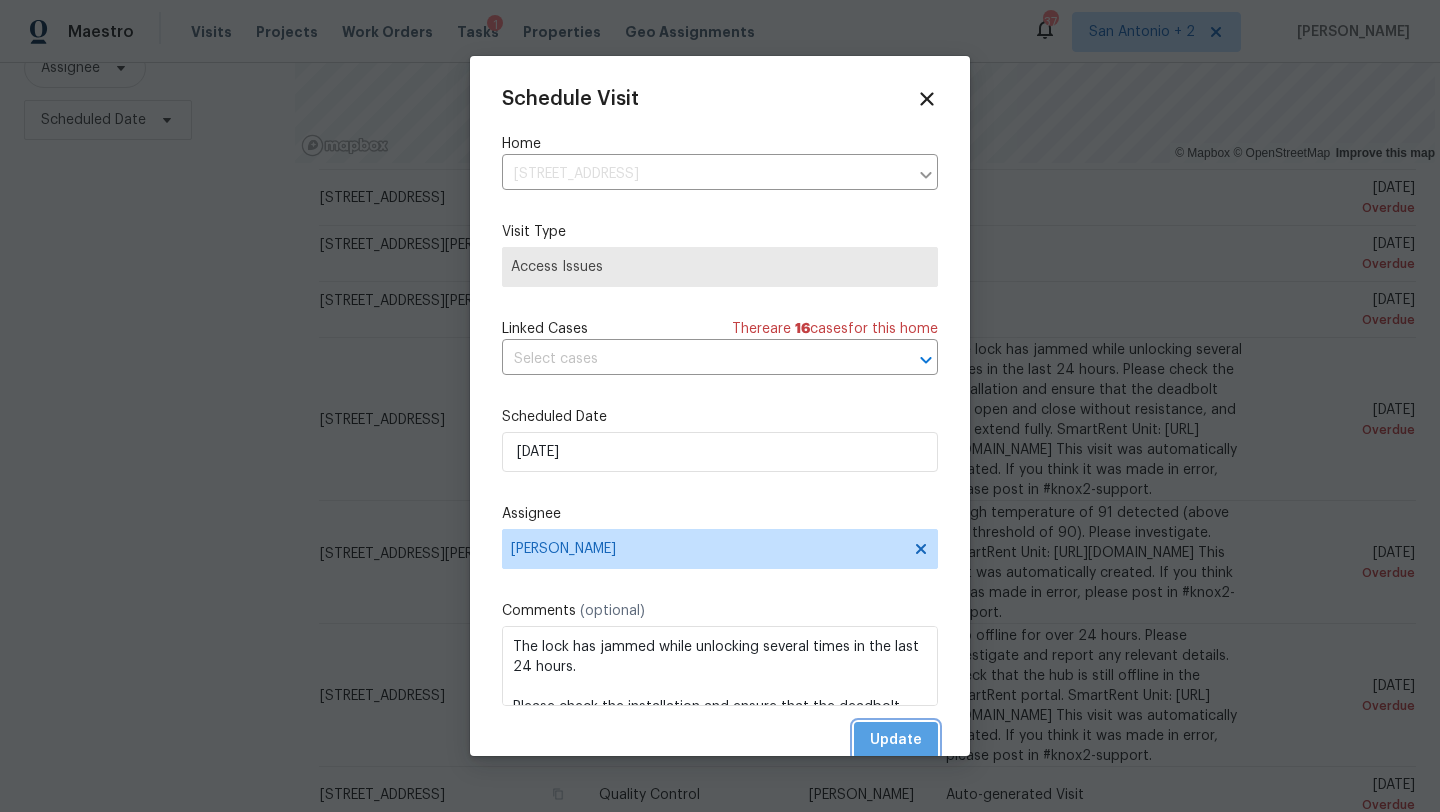 click on "Update" at bounding box center (896, 740) 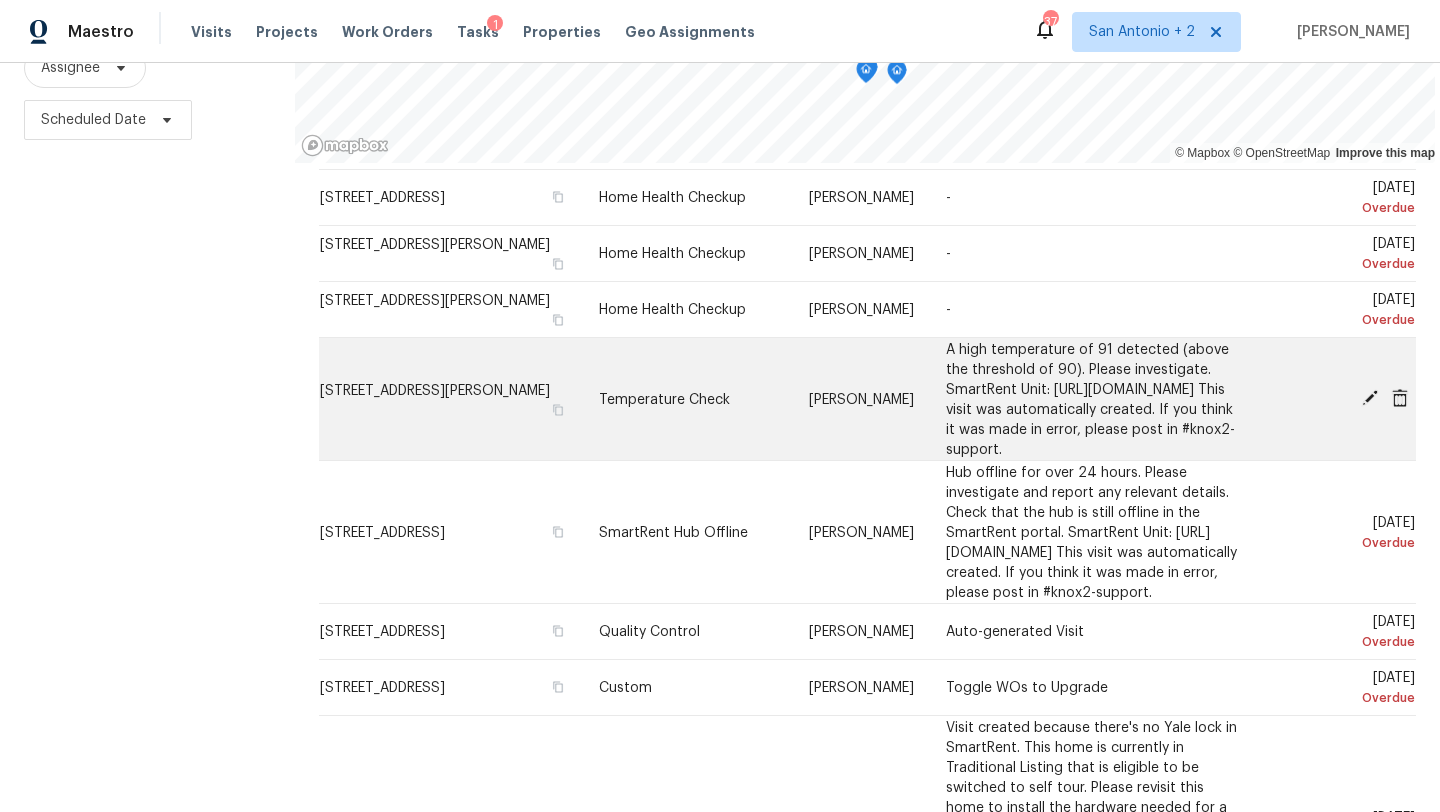 click 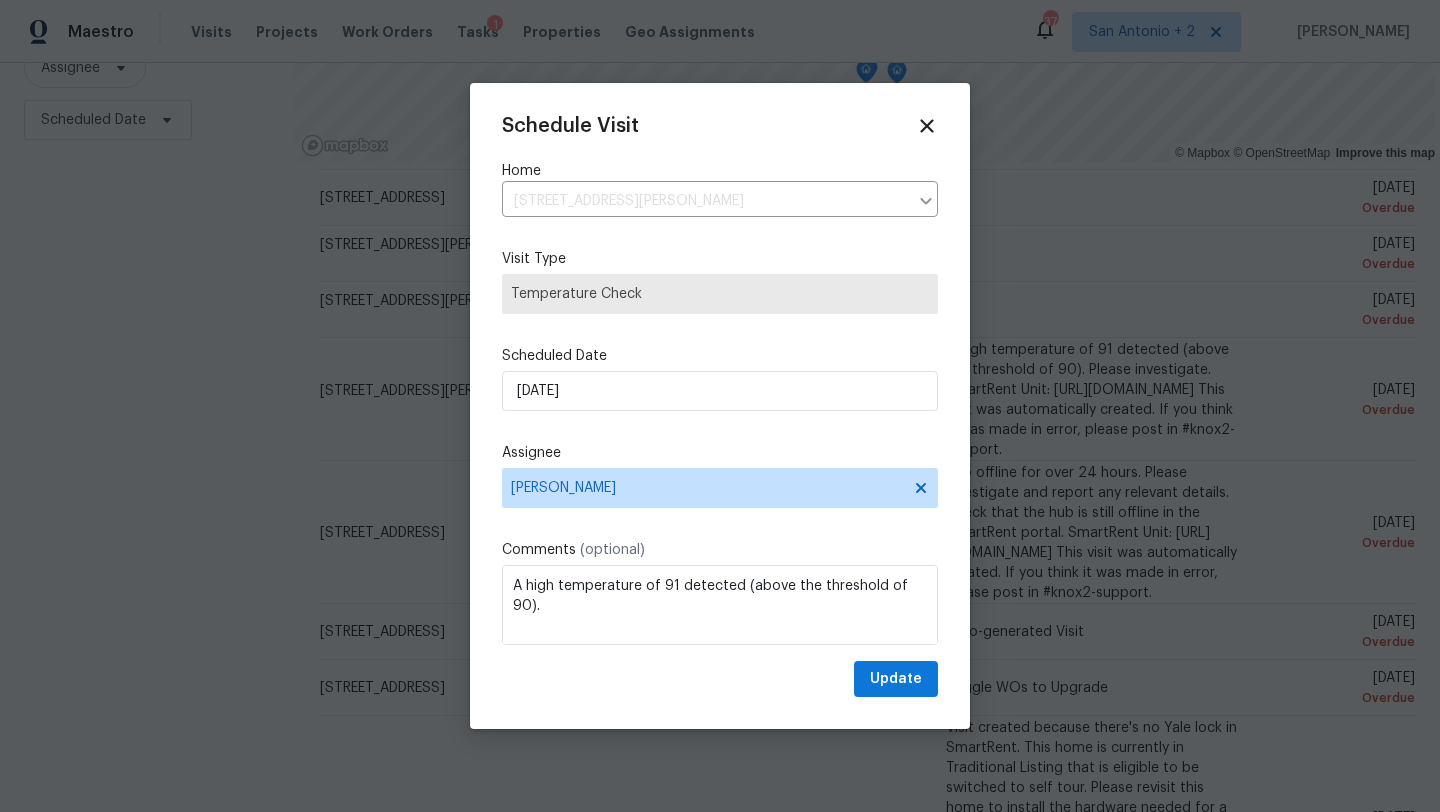 click on "Schedule Visit Home   [STREET_ADDRESS][PERSON_NAME] ​ Visit Type   Temperature Check Scheduled Date   [DATE] Assignee   [PERSON_NAME] Comments   (optional)
A high temperature of 91 detected (above the threshold of 90).
Please investigate.
SmartRent Unit: [URL][DOMAIN_NAME]
This visit was automatically created. If you think it was made in error, please post in #knox2-support. Update" at bounding box center (720, 406) 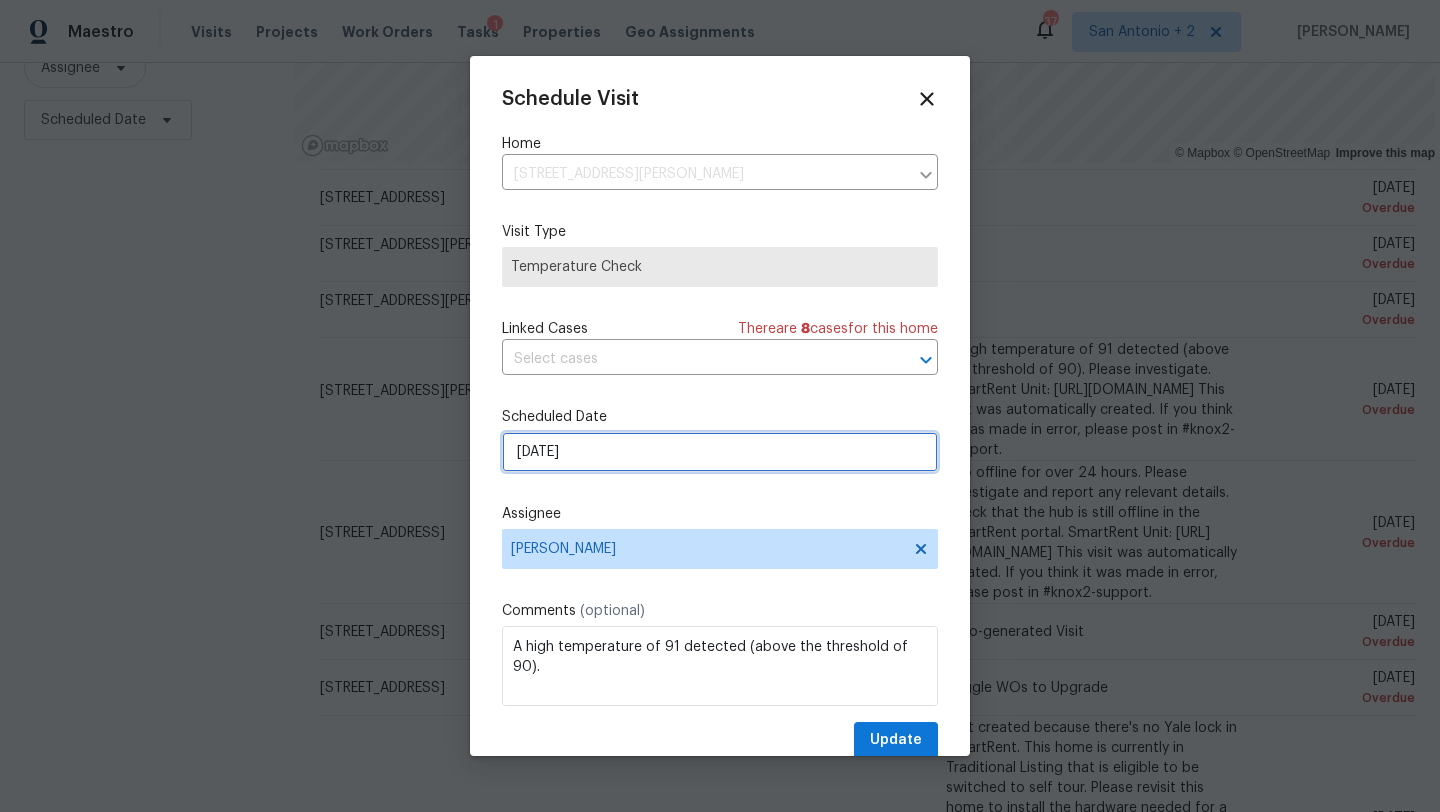click on "[DATE]" at bounding box center [720, 452] 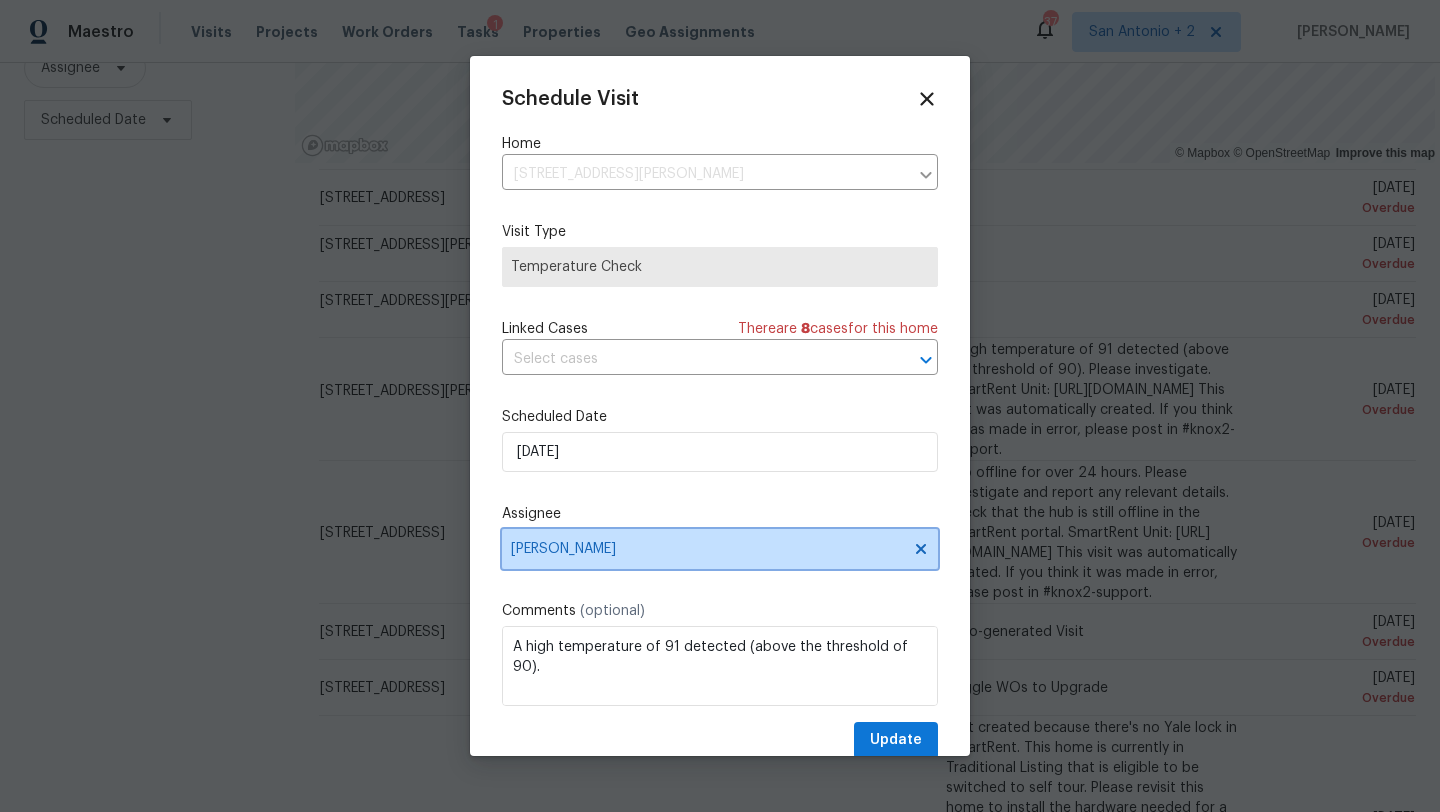 click on "[PERSON_NAME]" at bounding box center (720, 549) 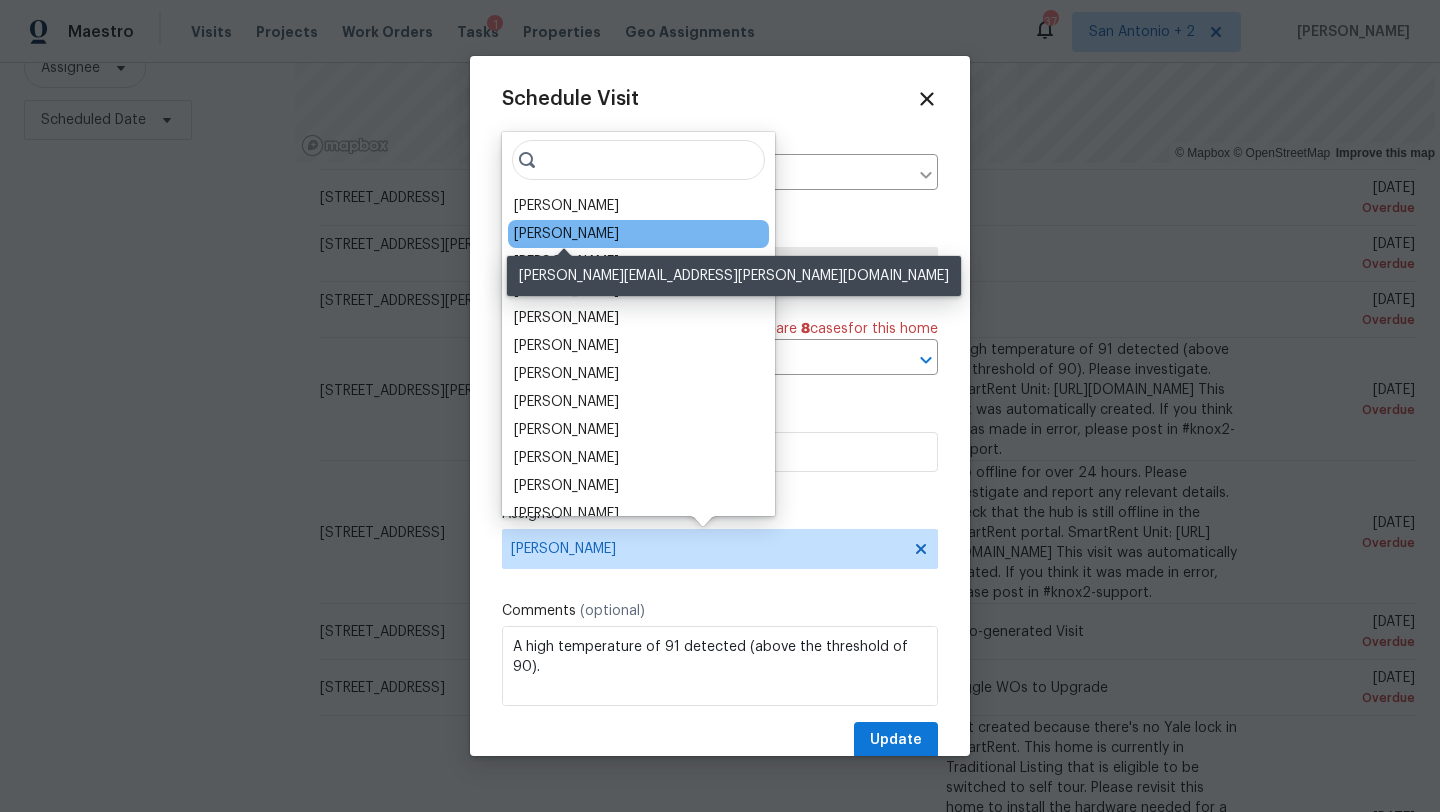click on "[PERSON_NAME]" at bounding box center (566, 234) 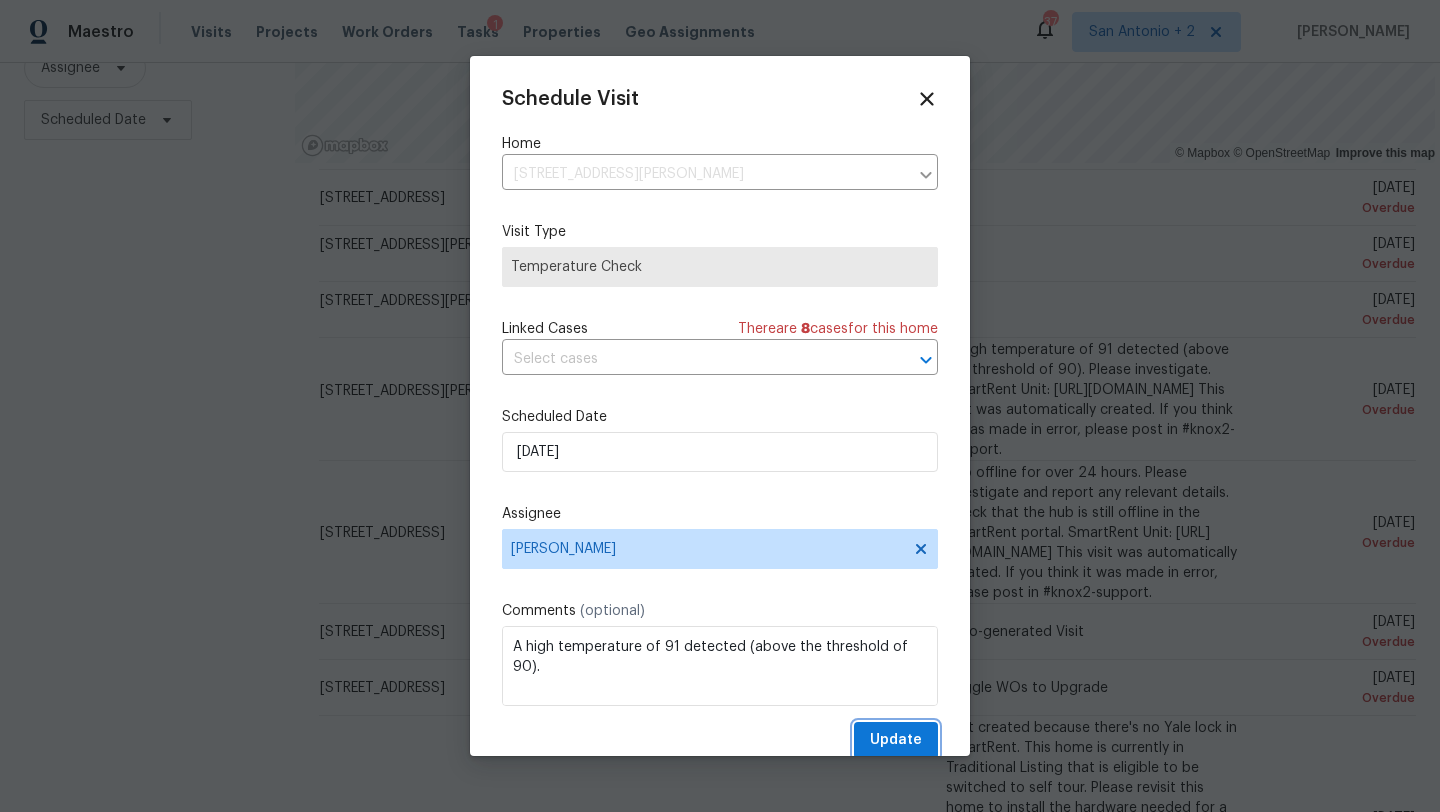 click on "Update" at bounding box center (896, 740) 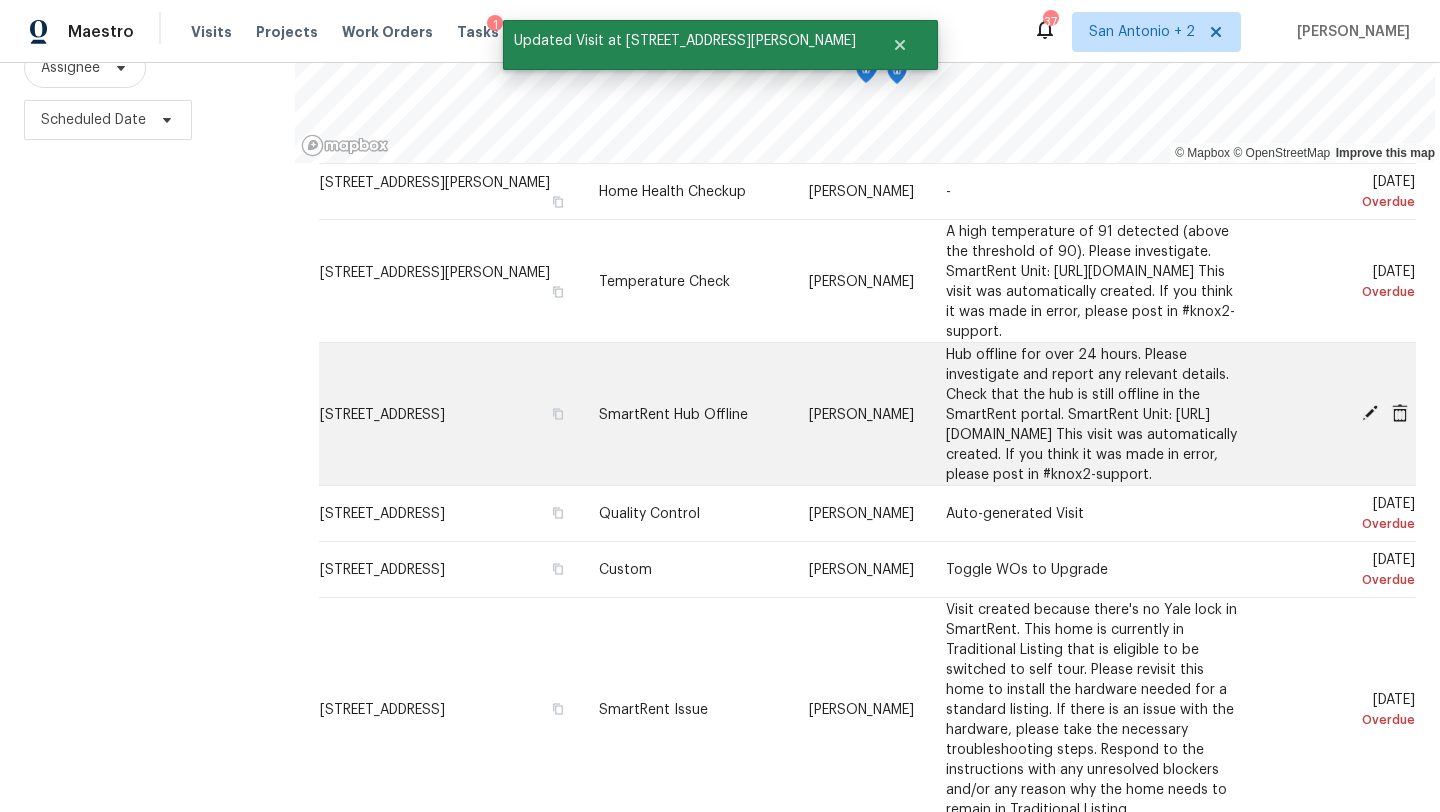 scroll, scrollTop: 413, scrollLeft: 0, axis: vertical 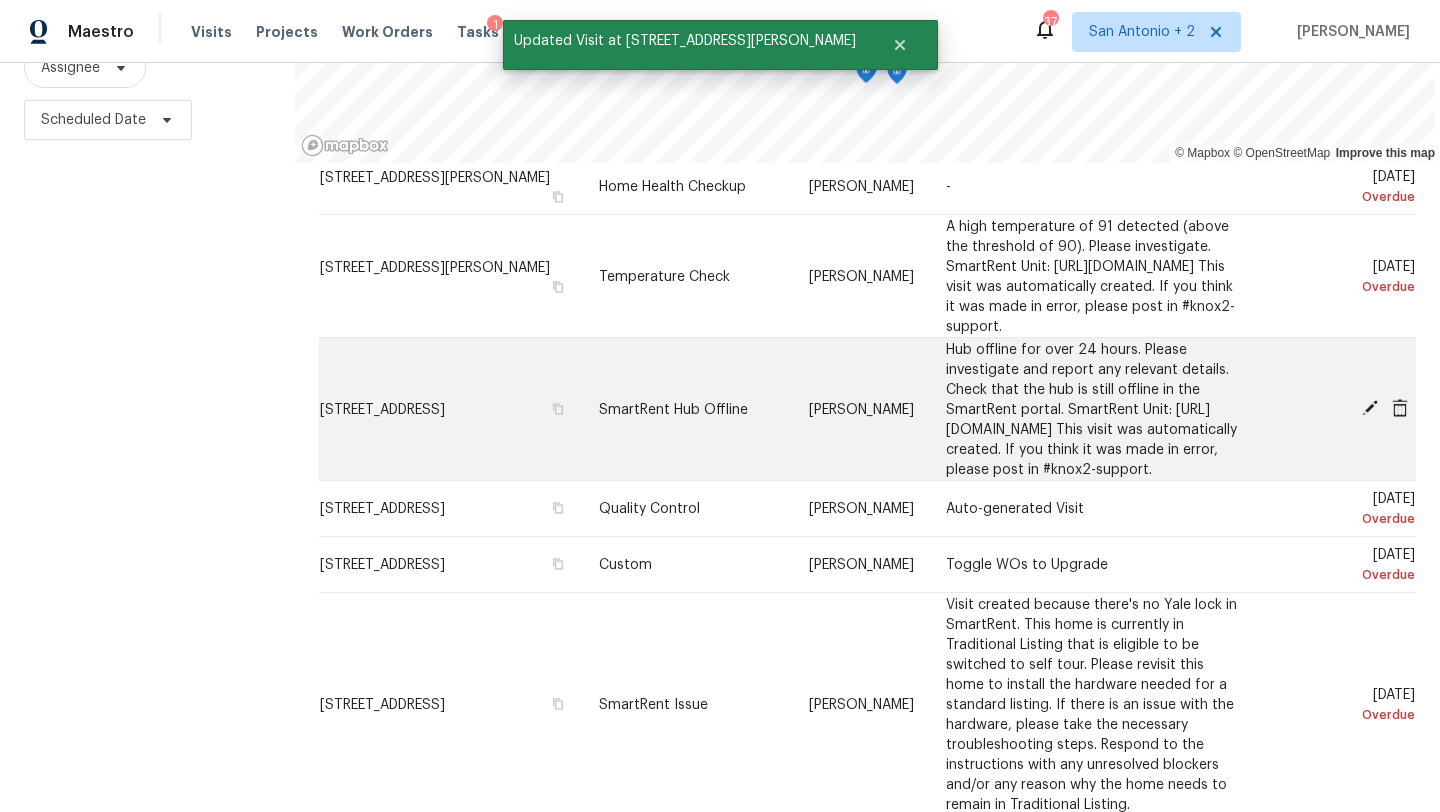 click 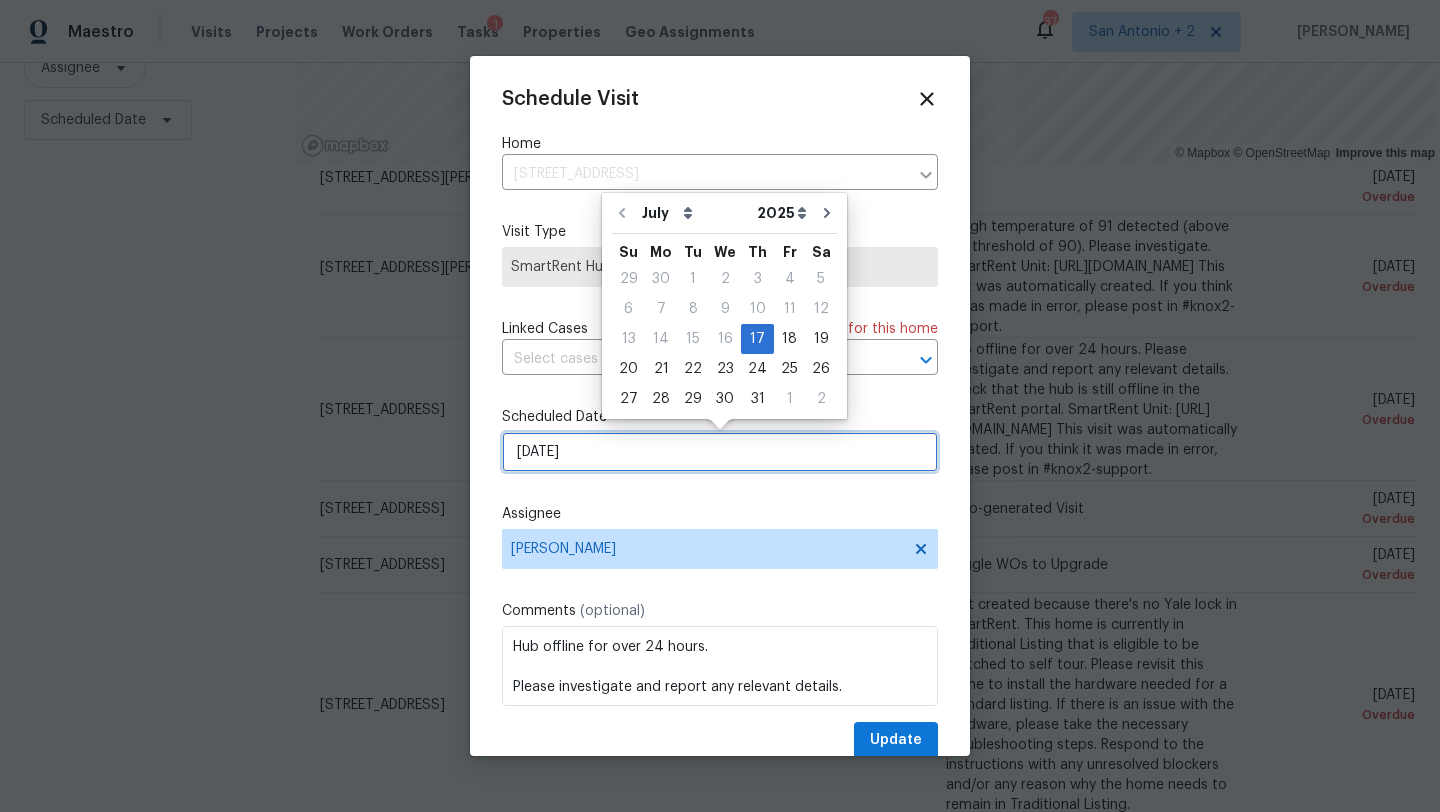 click on "[DATE]" at bounding box center (720, 452) 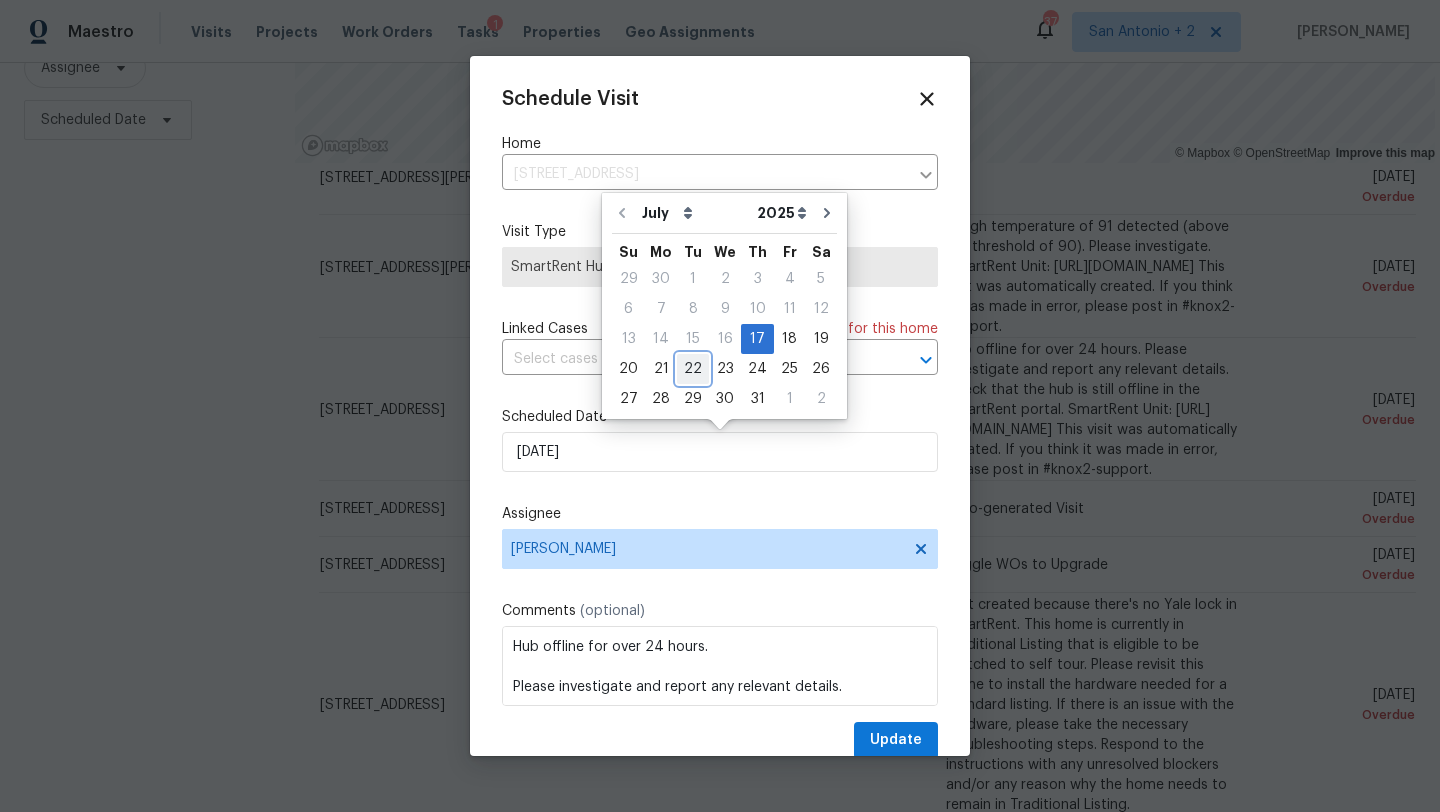 click on "22" at bounding box center (693, 369) 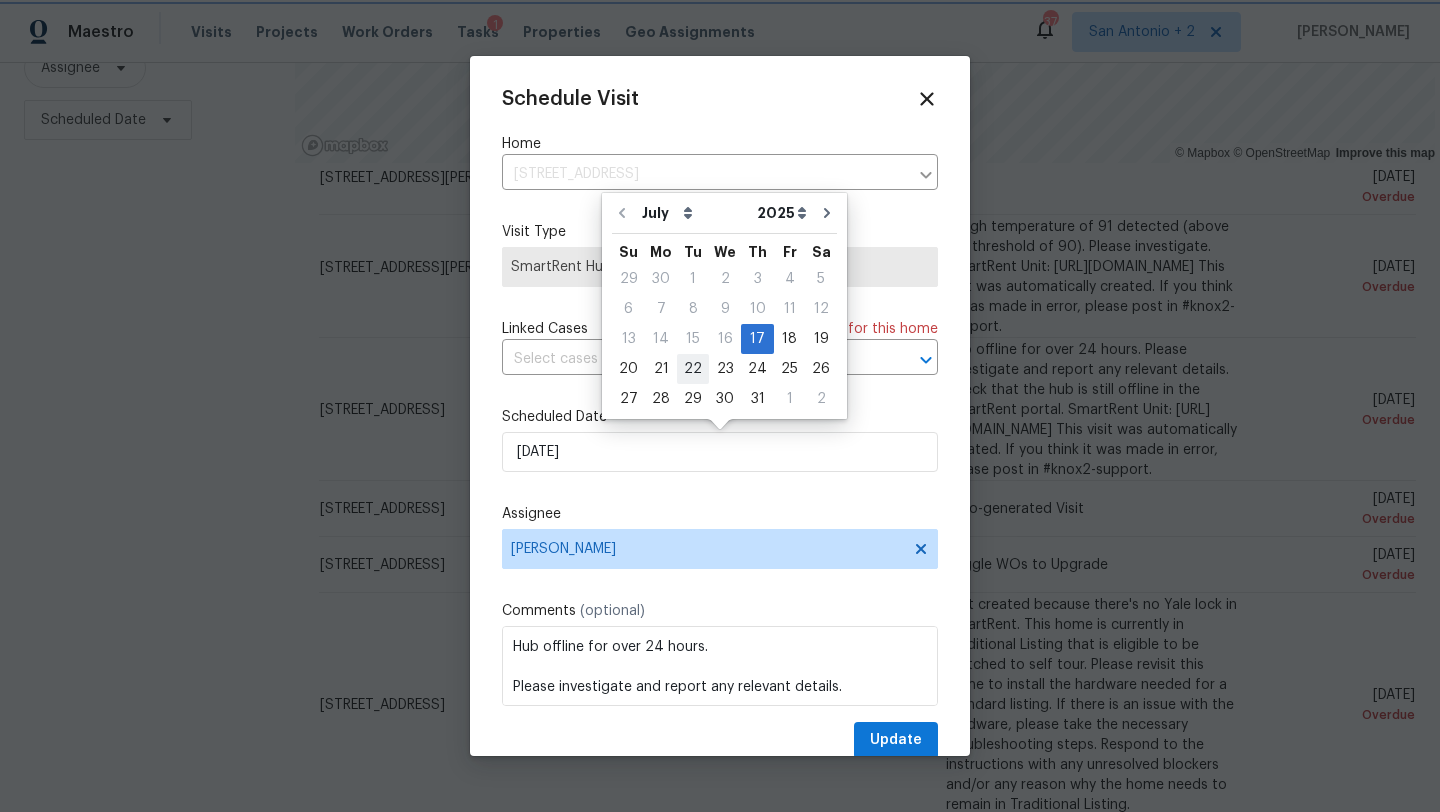 type on "[DATE]" 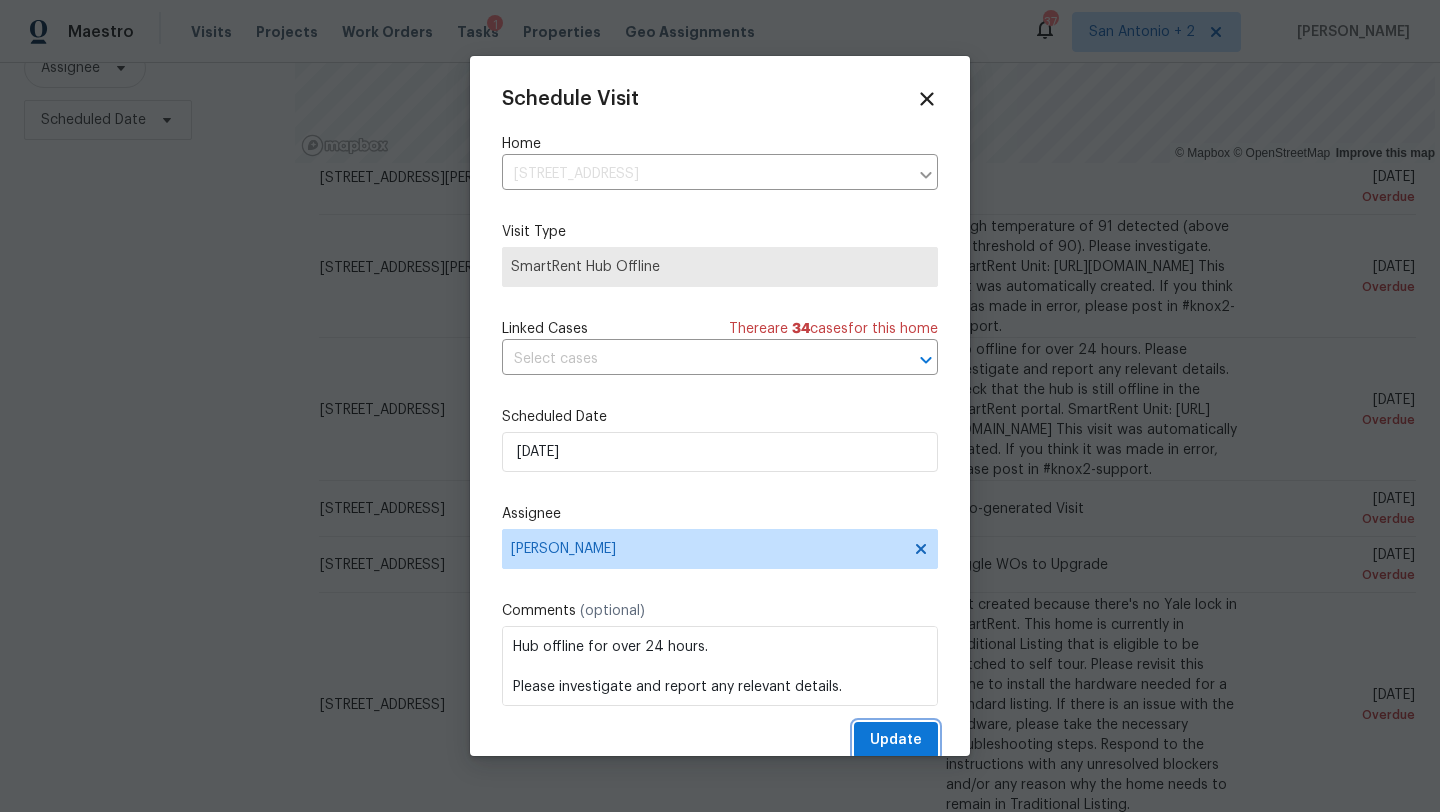 click on "Update" at bounding box center [896, 740] 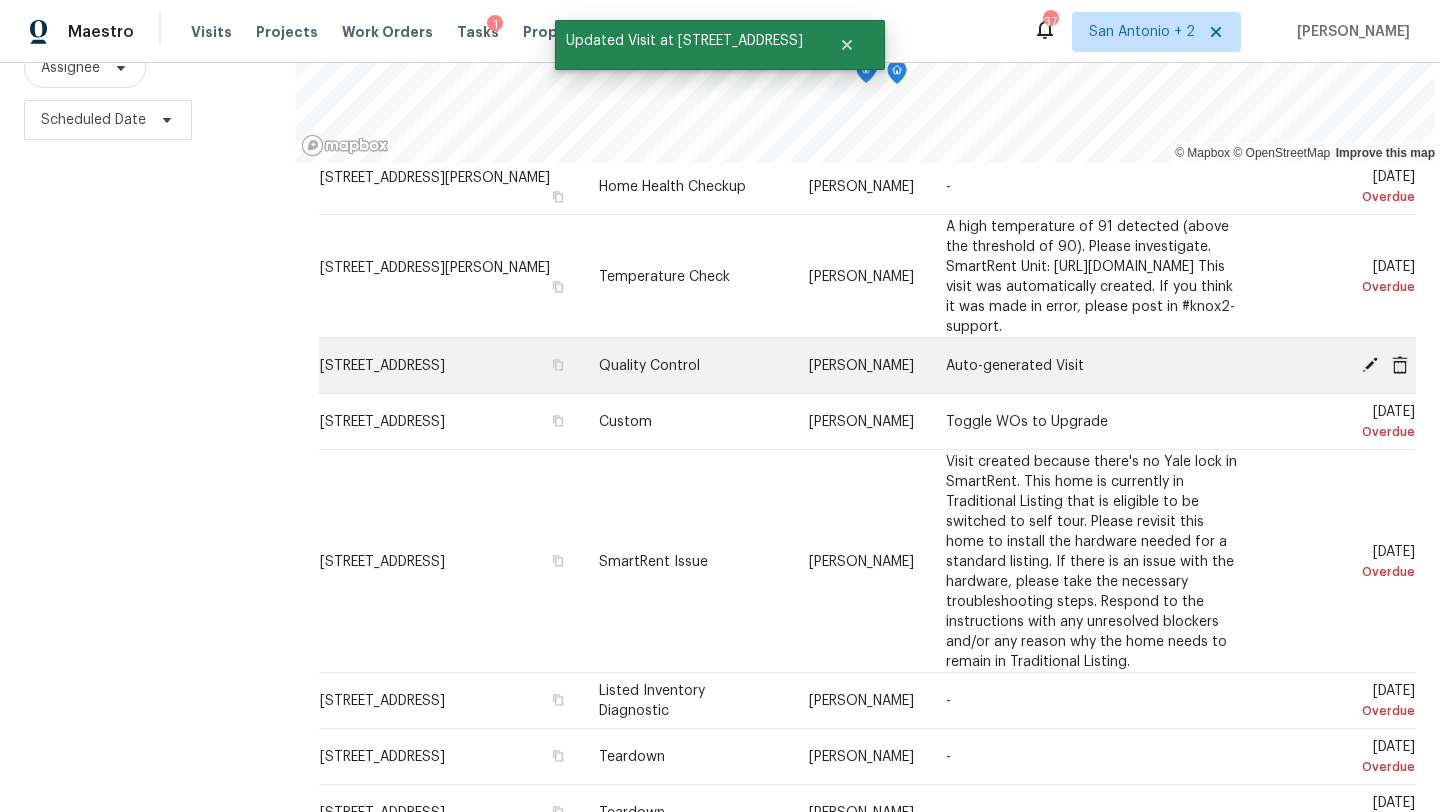 click at bounding box center [1345, 365] 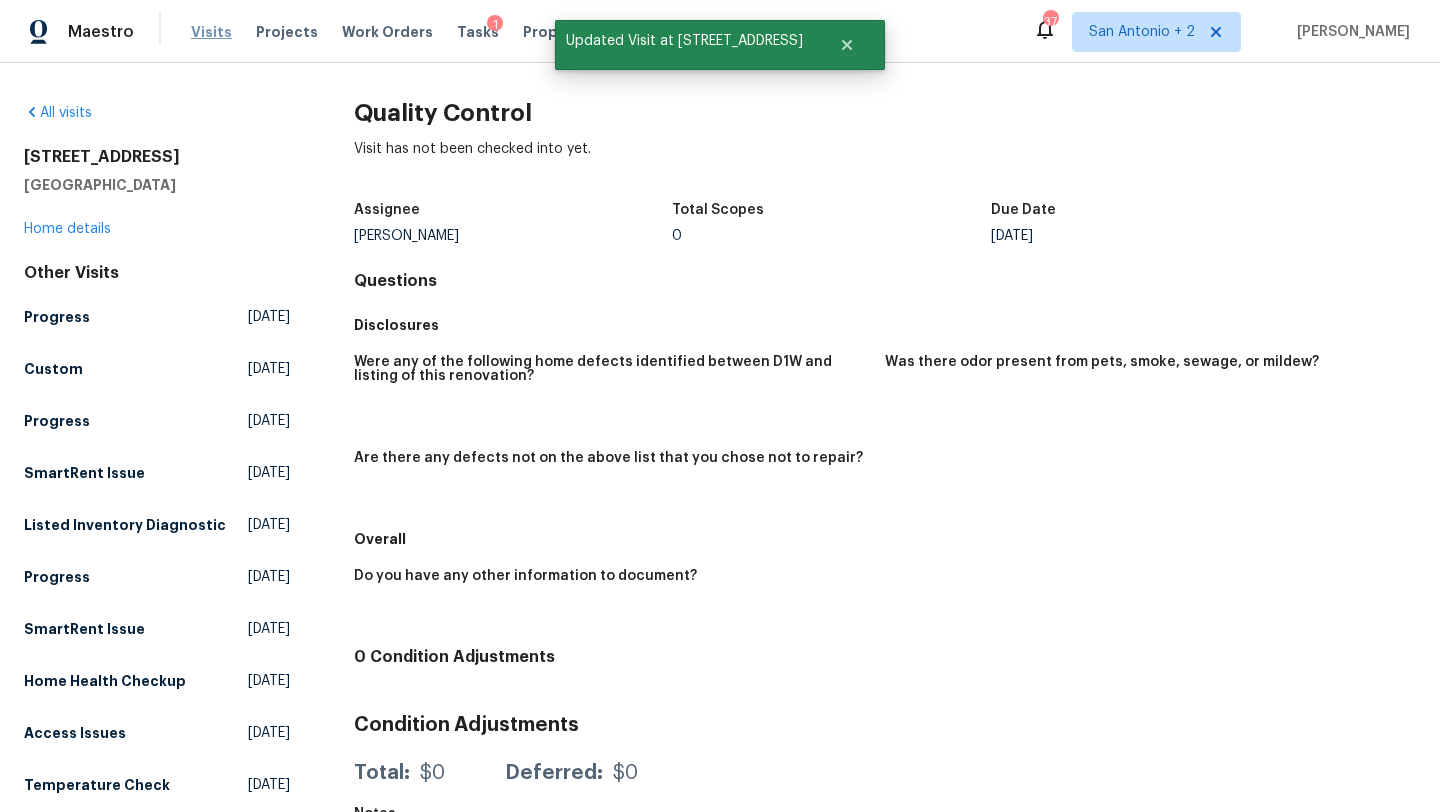 click on "Visits" at bounding box center [211, 32] 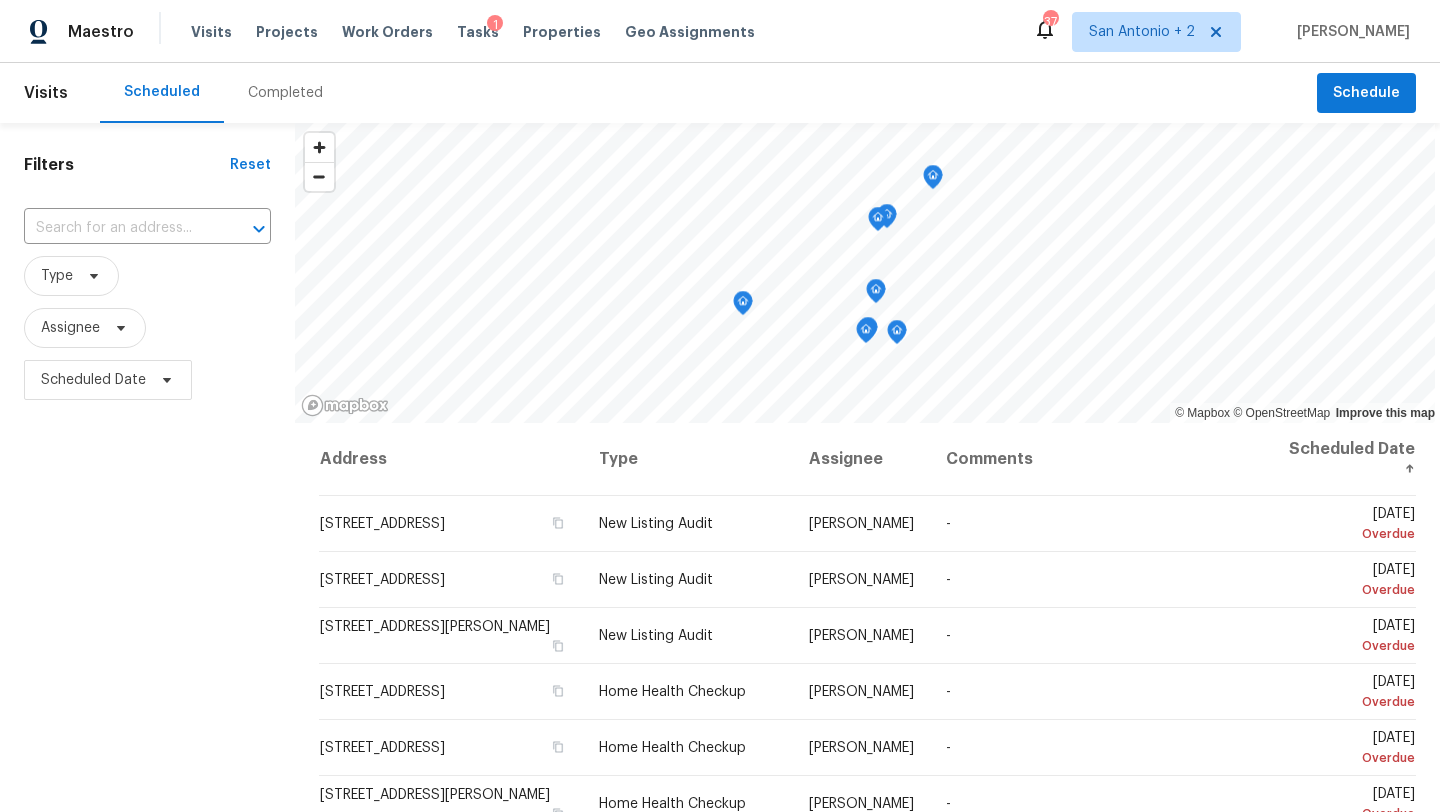 scroll, scrollTop: 260, scrollLeft: 0, axis: vertical 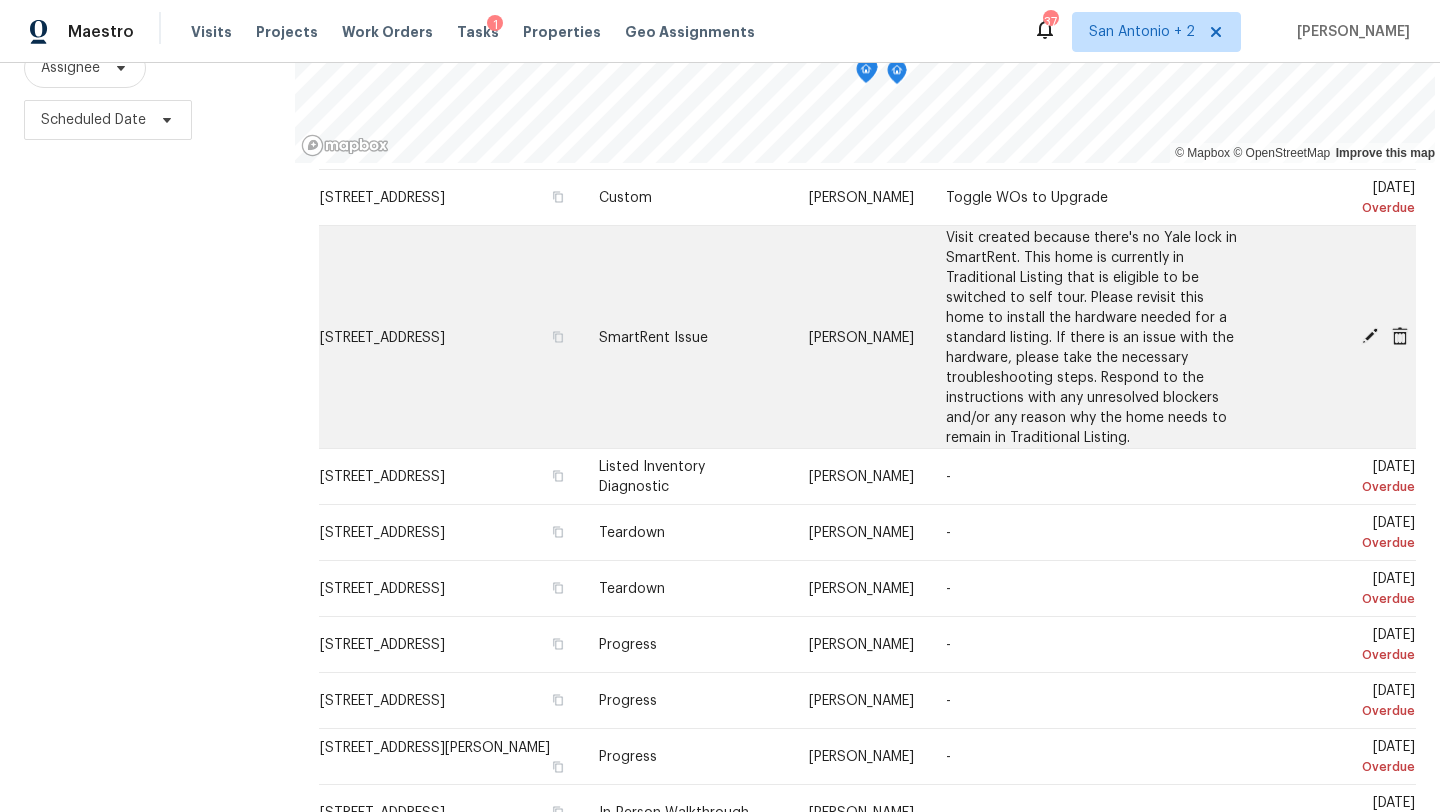 click 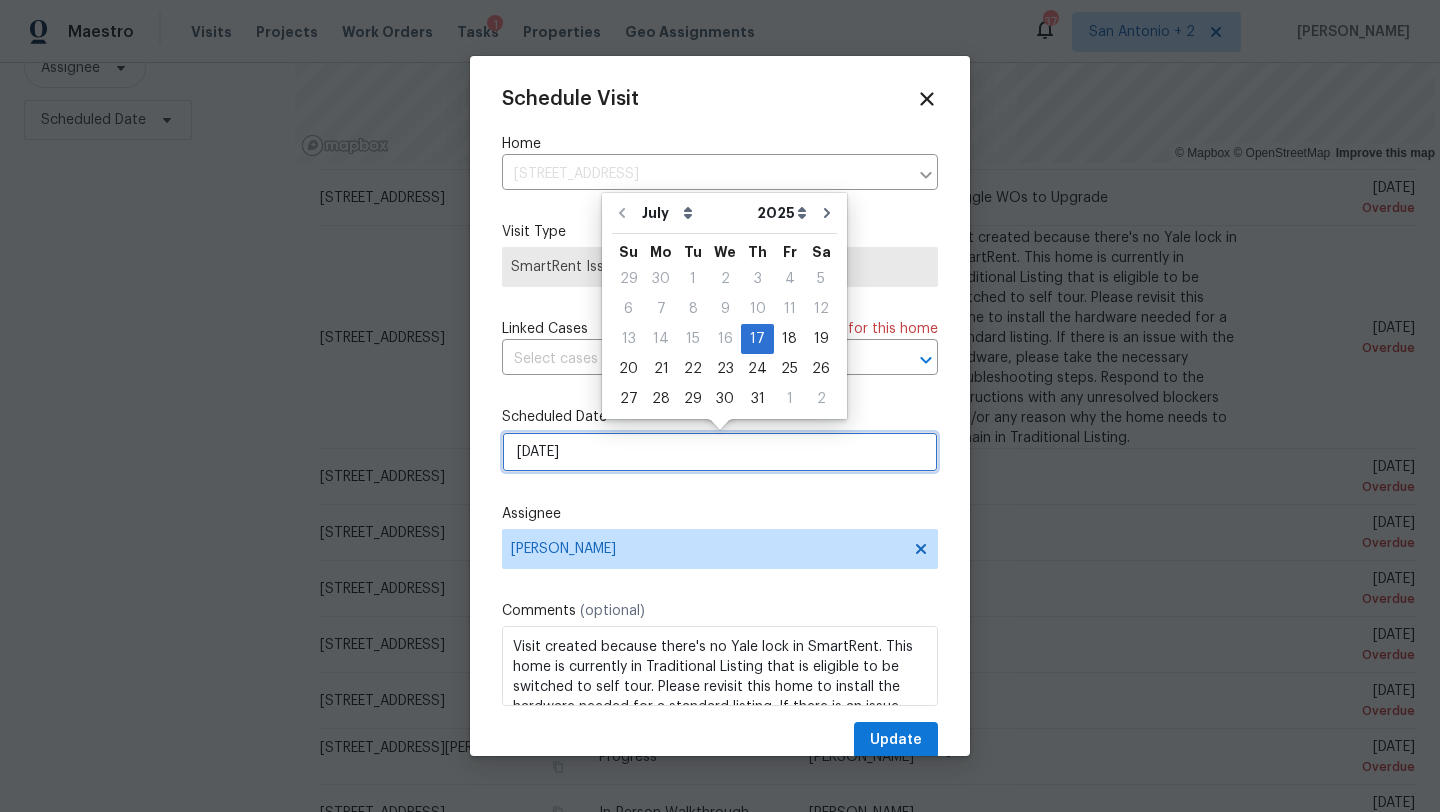 click on "[DATE]" at bounding box center (720, 452) 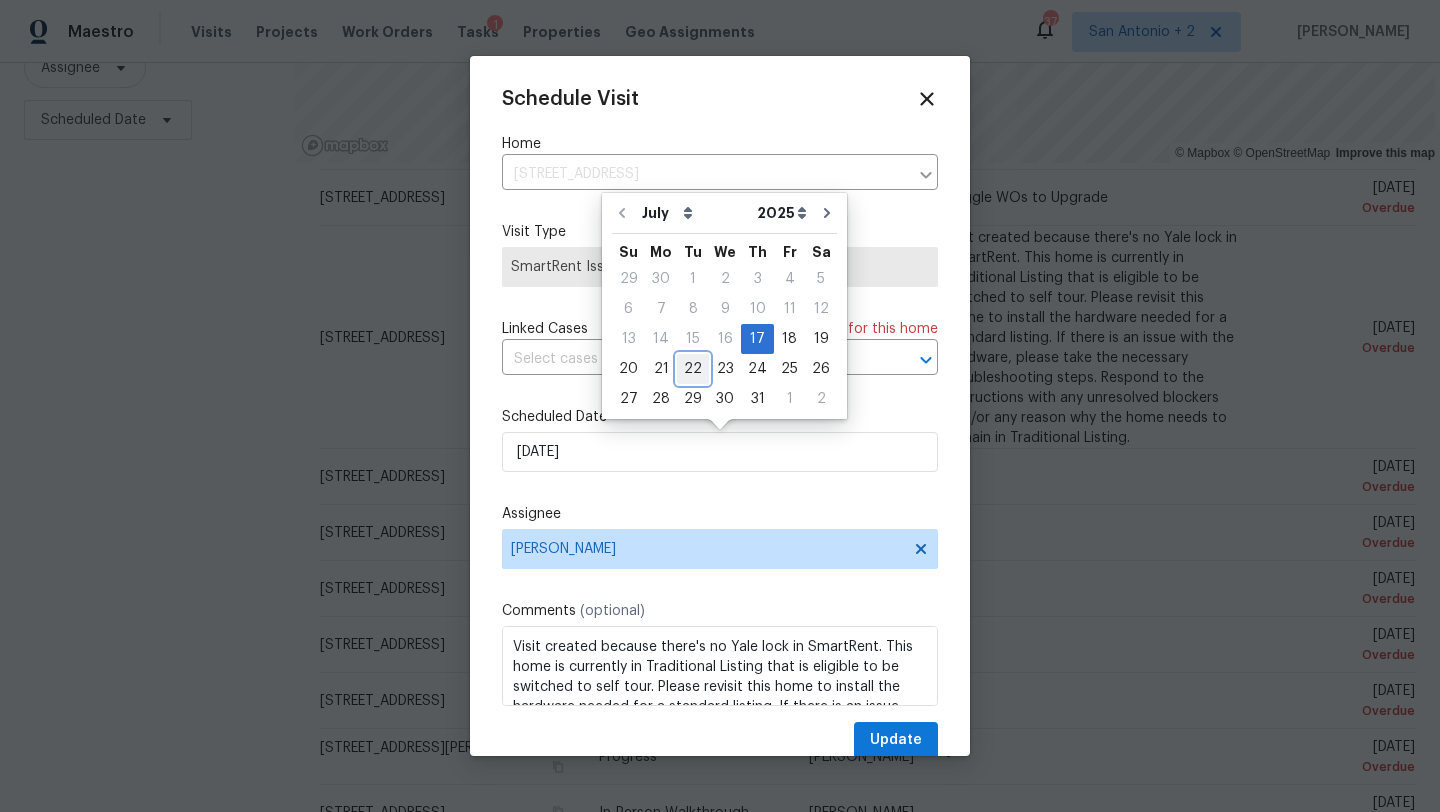 click on "22" at bounding box center [693, 369] 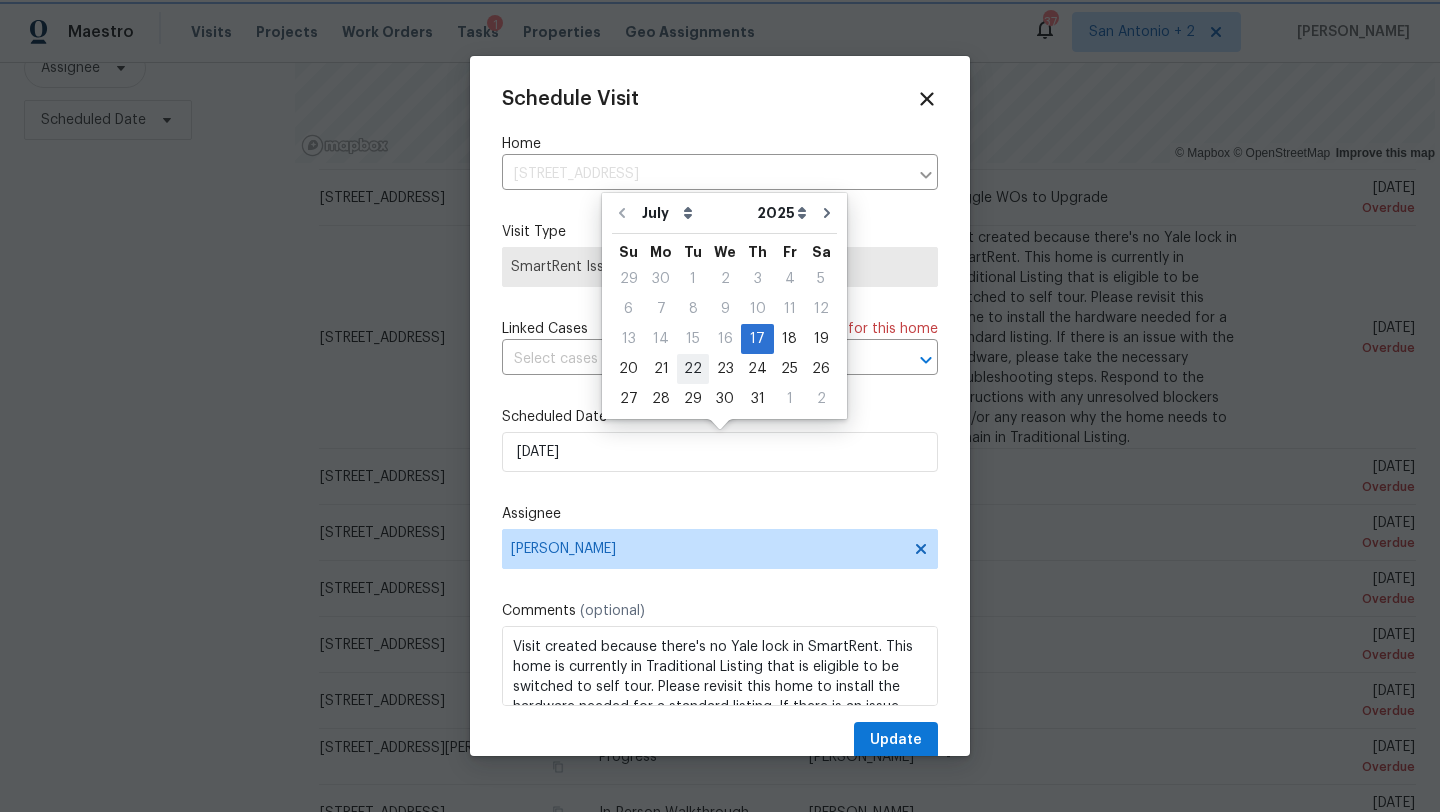 type on "[DATE]" 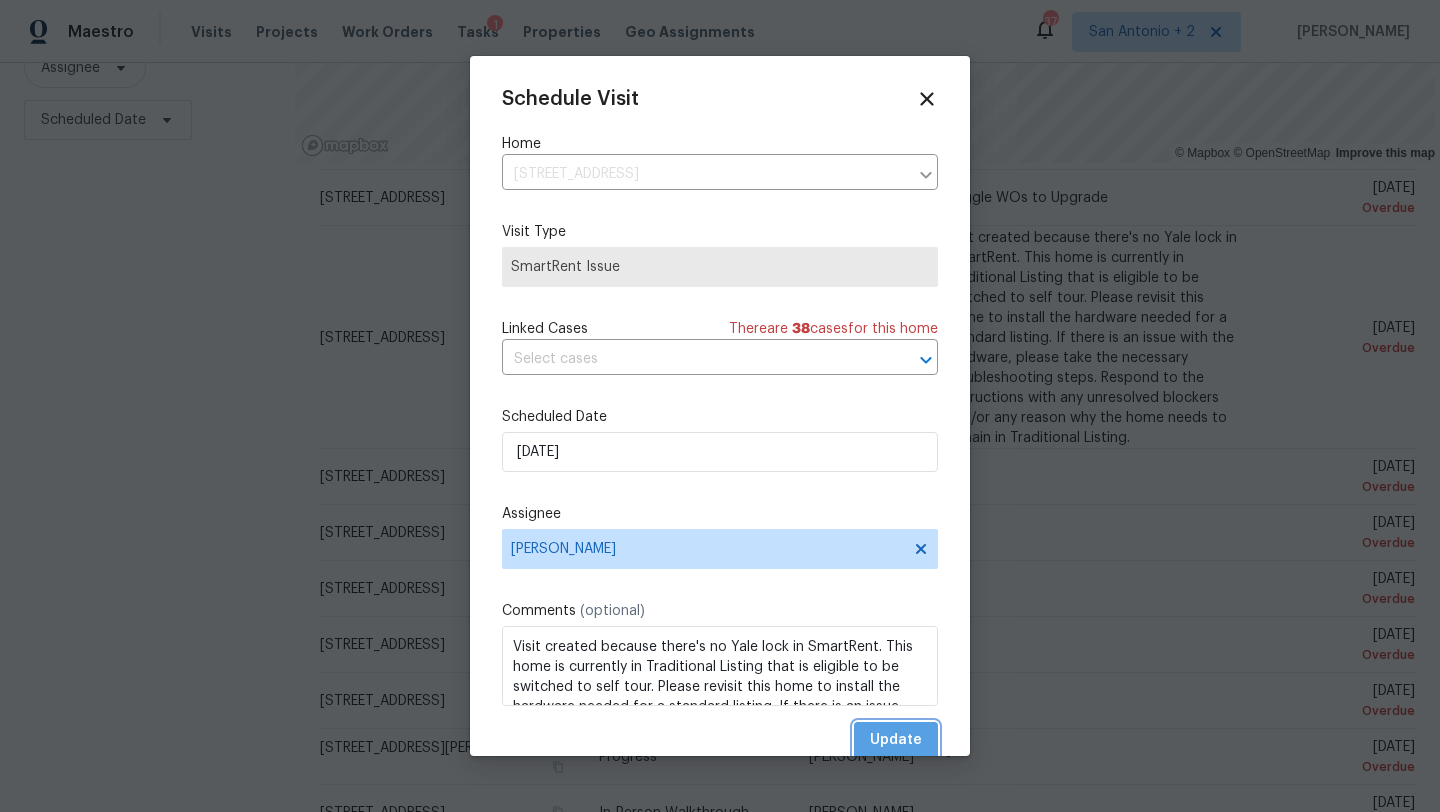 click on "Update" at bounding box center [896, 740] 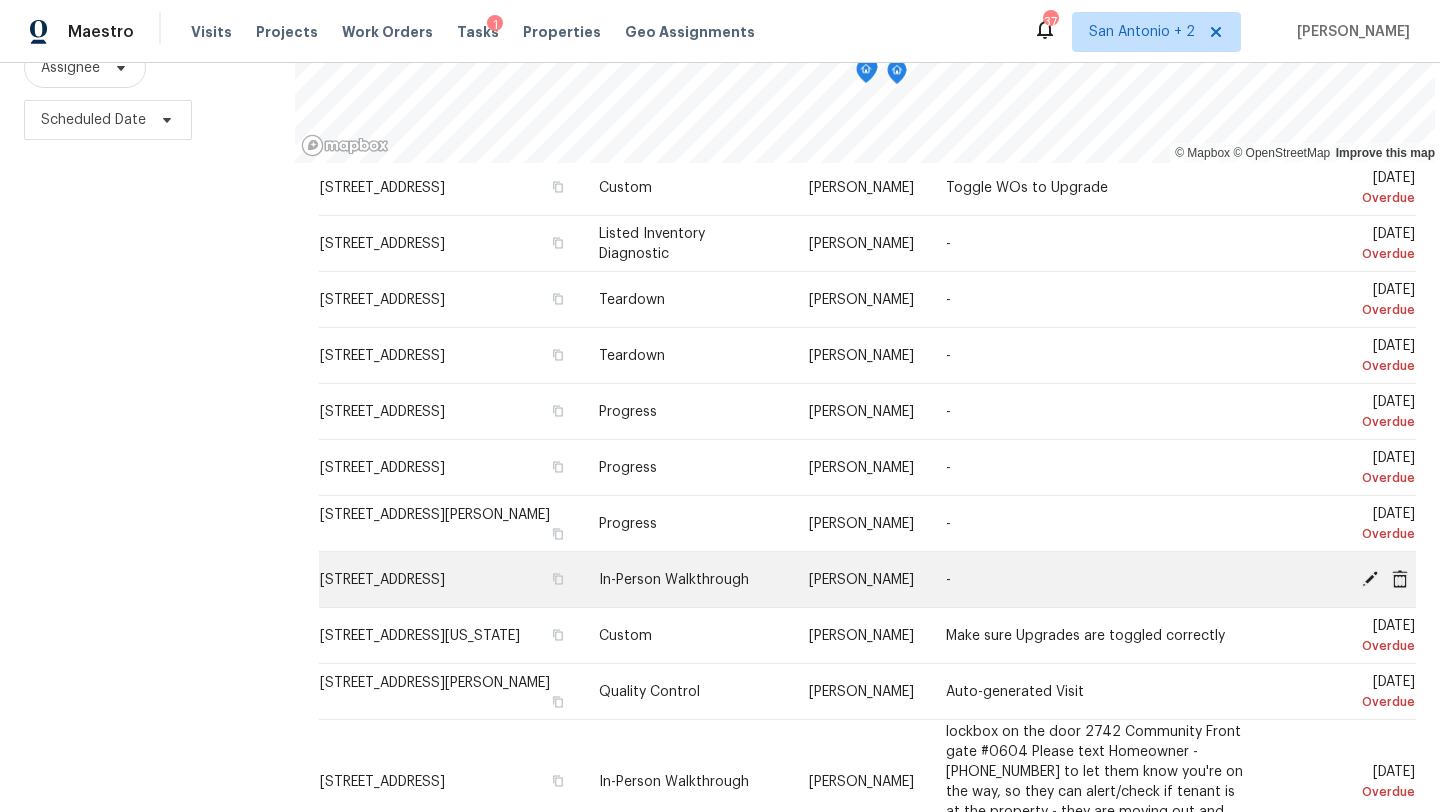 scroll, scrollTop: 730, scrollLeft: 0, axis: vertical 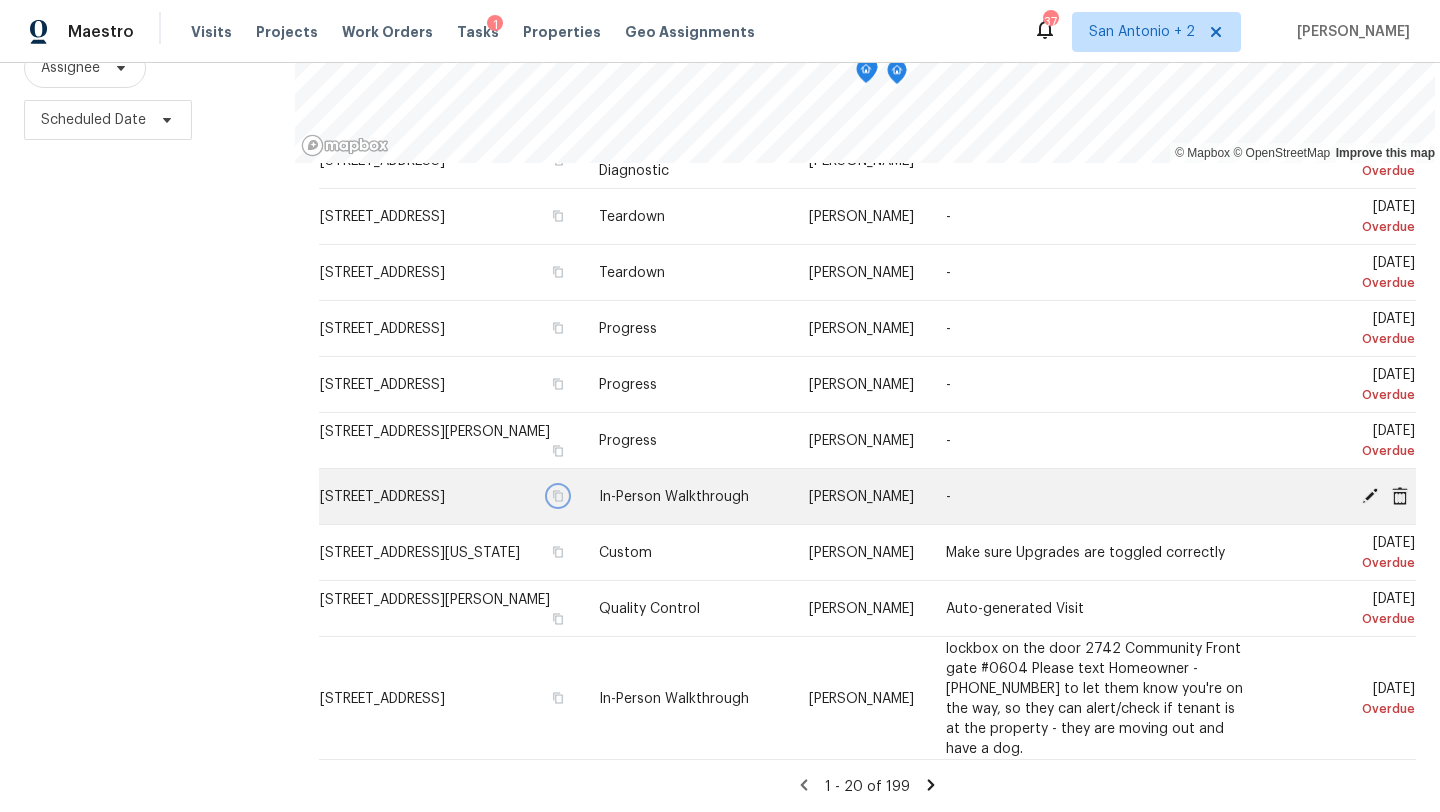 click 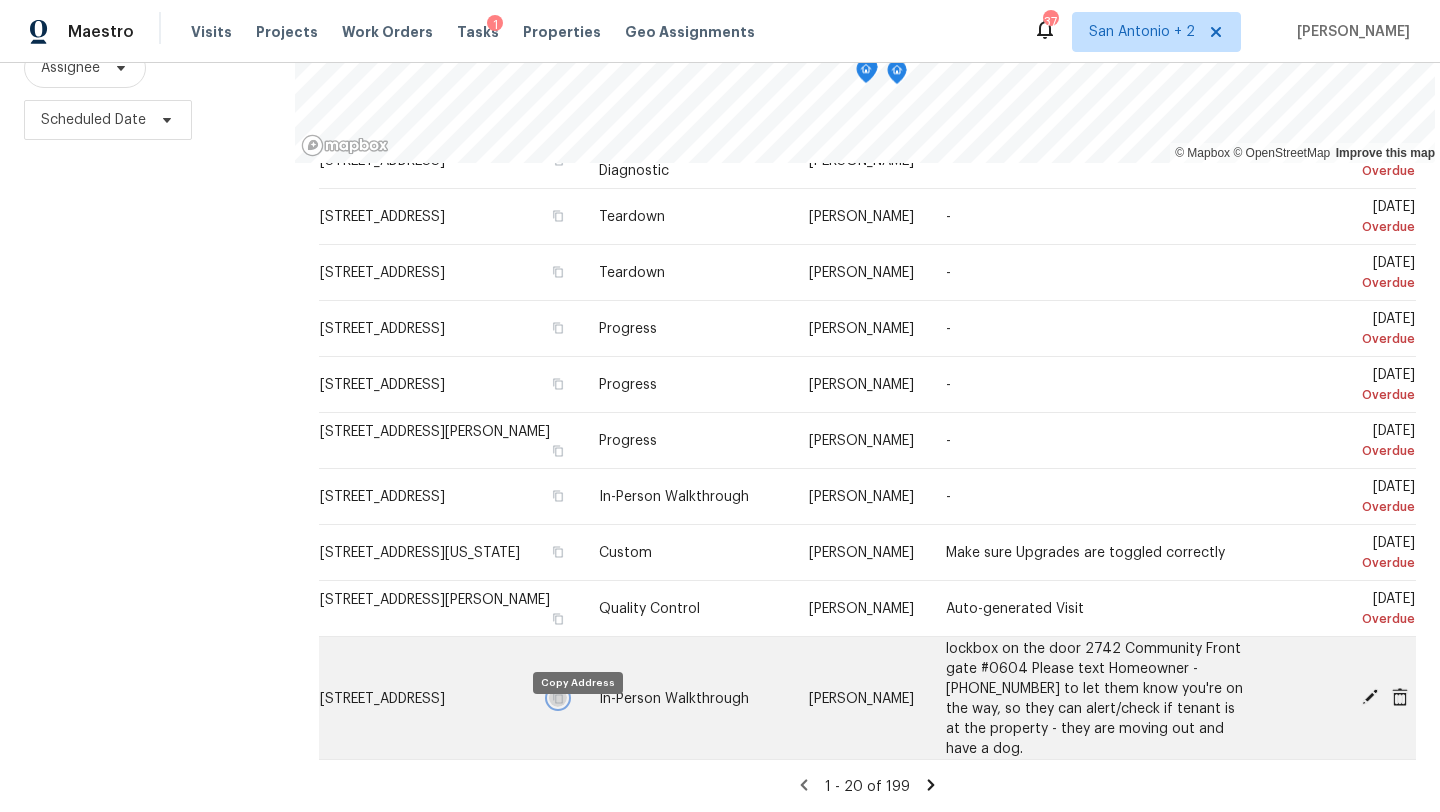 click 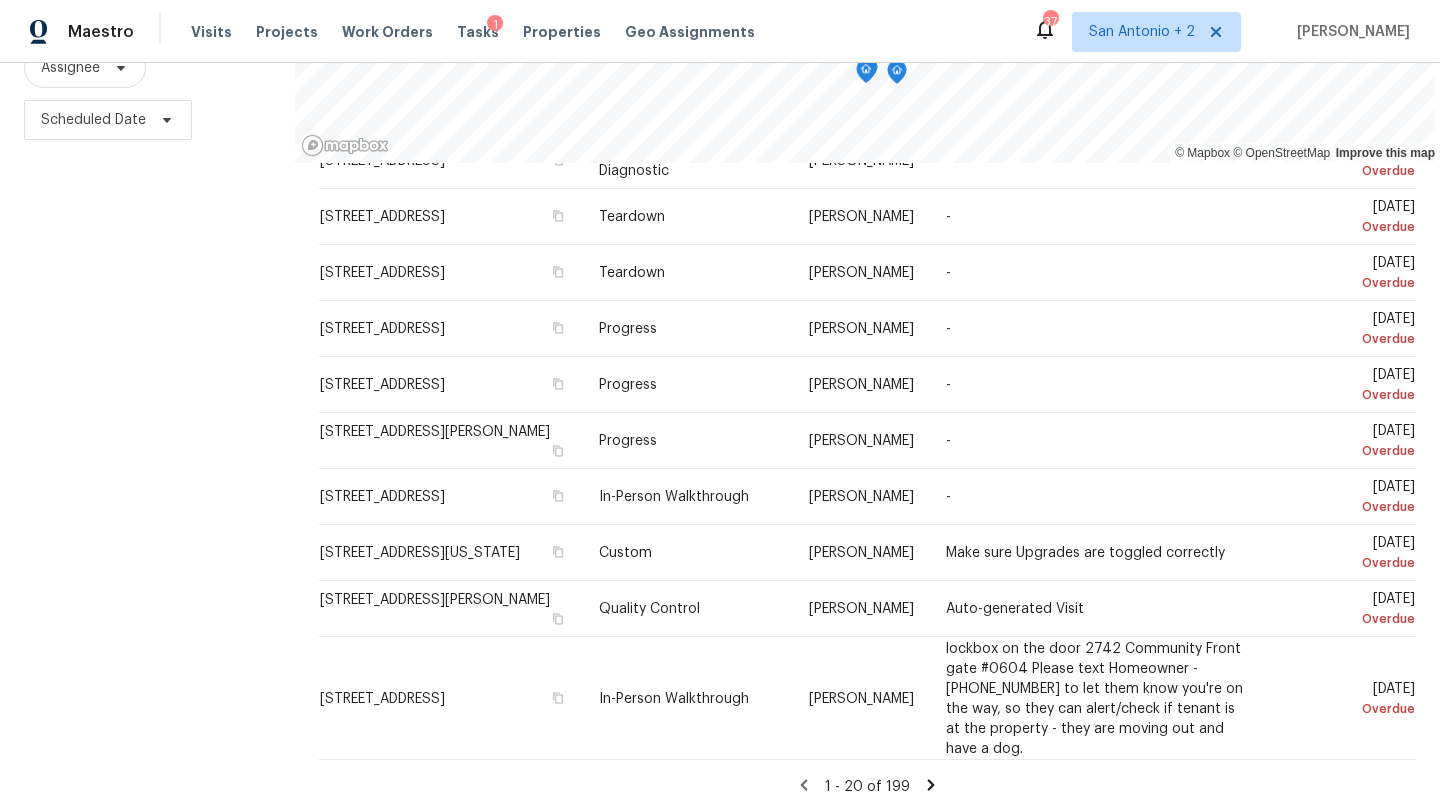 click 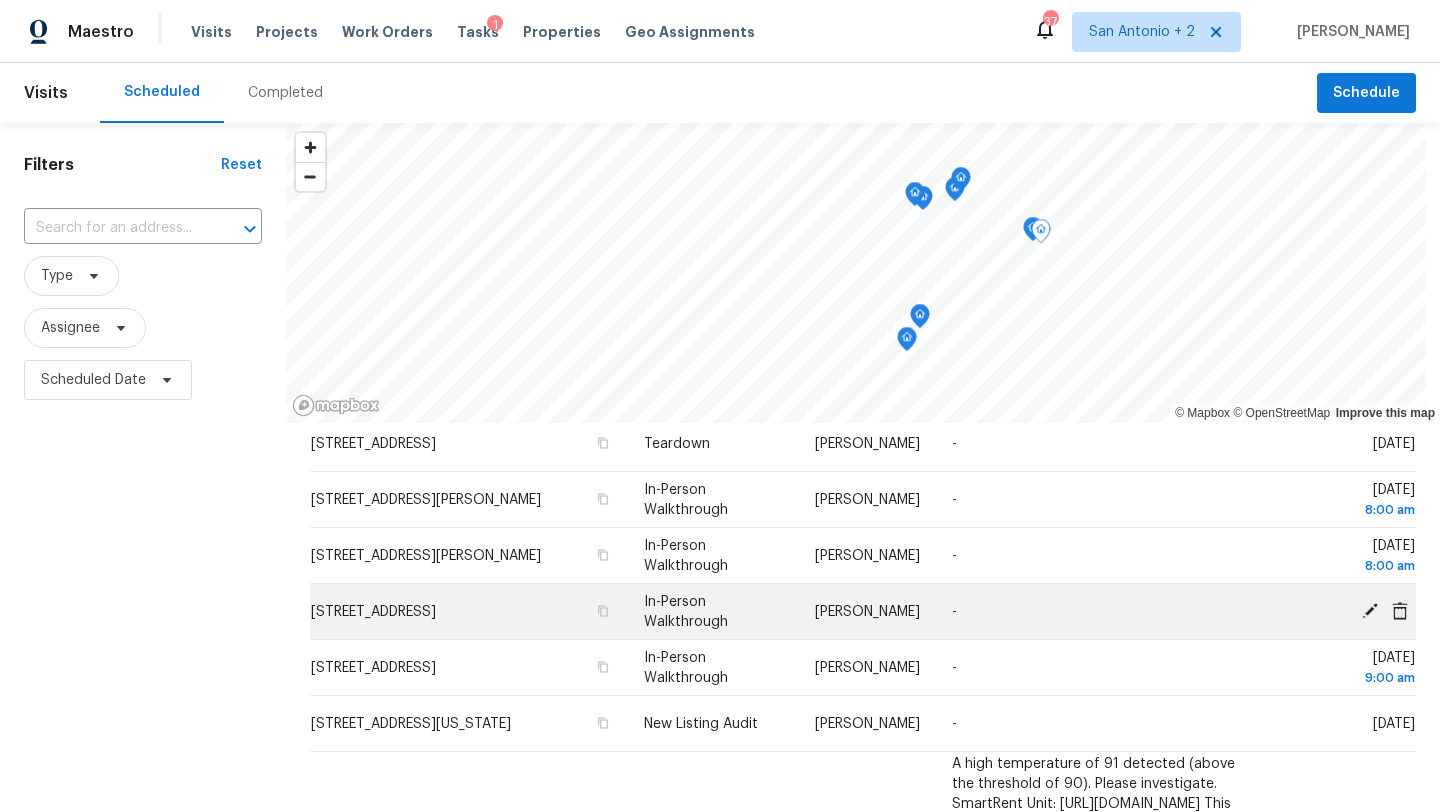 scroll, scrollTop: 0, scrollLeft: 0, axis: both 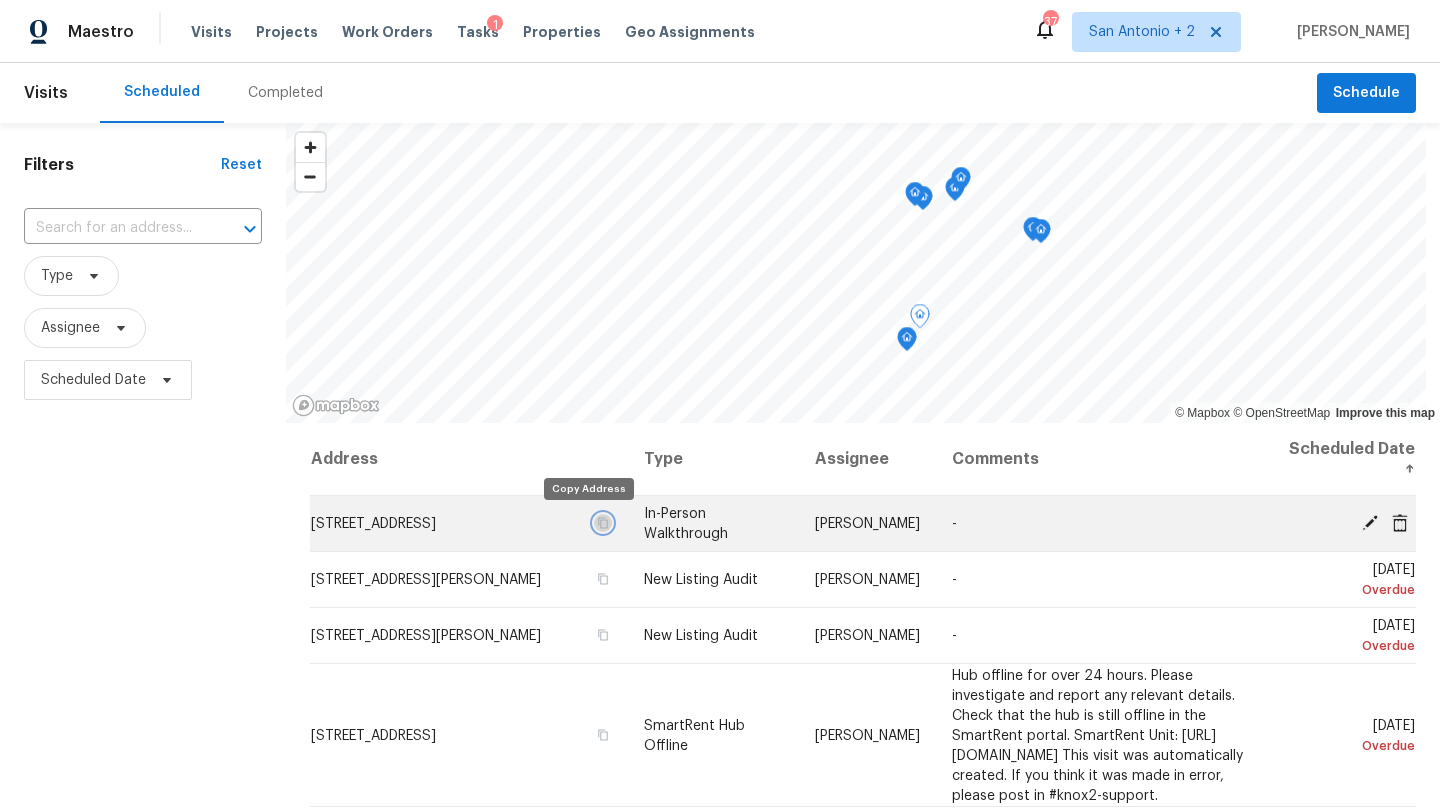 click 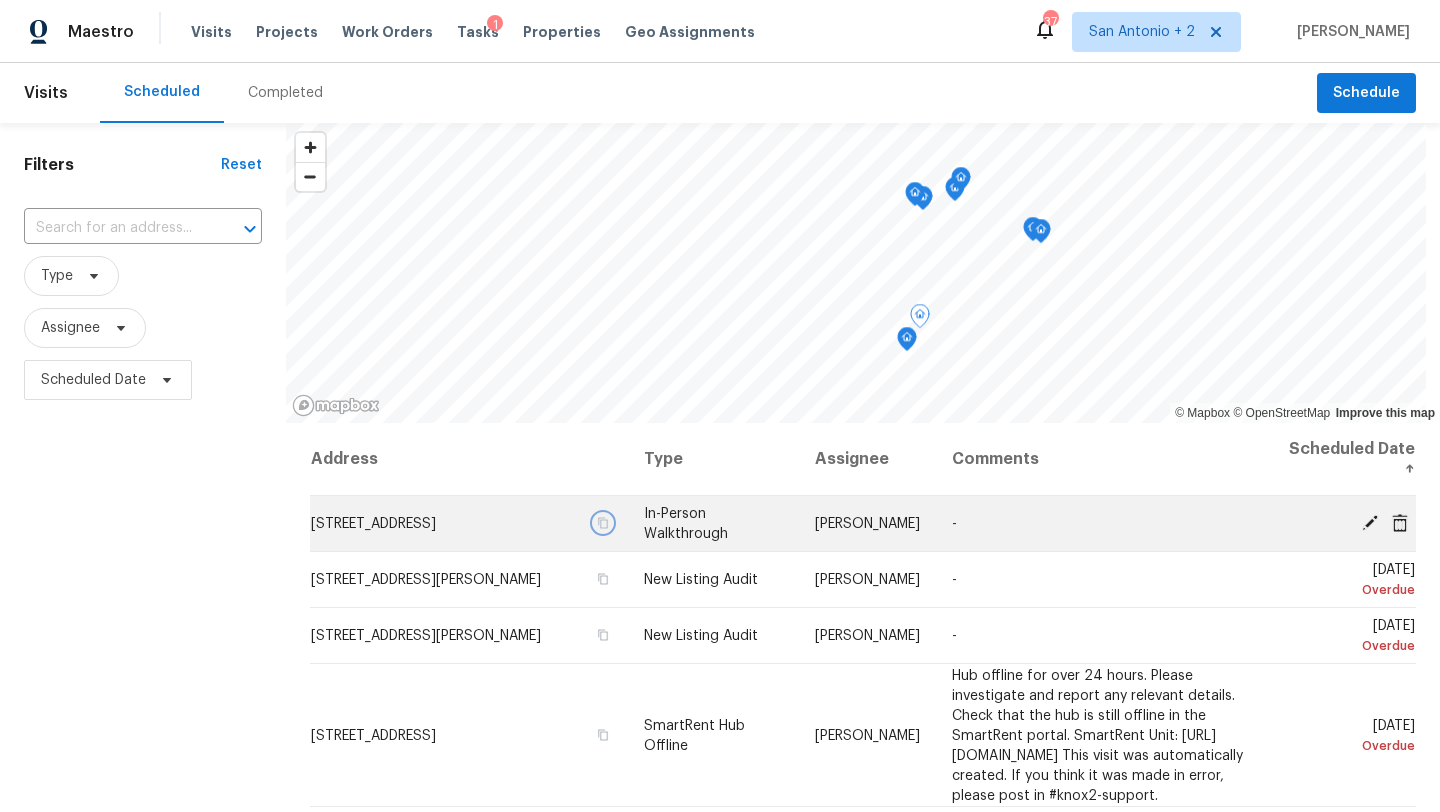 click 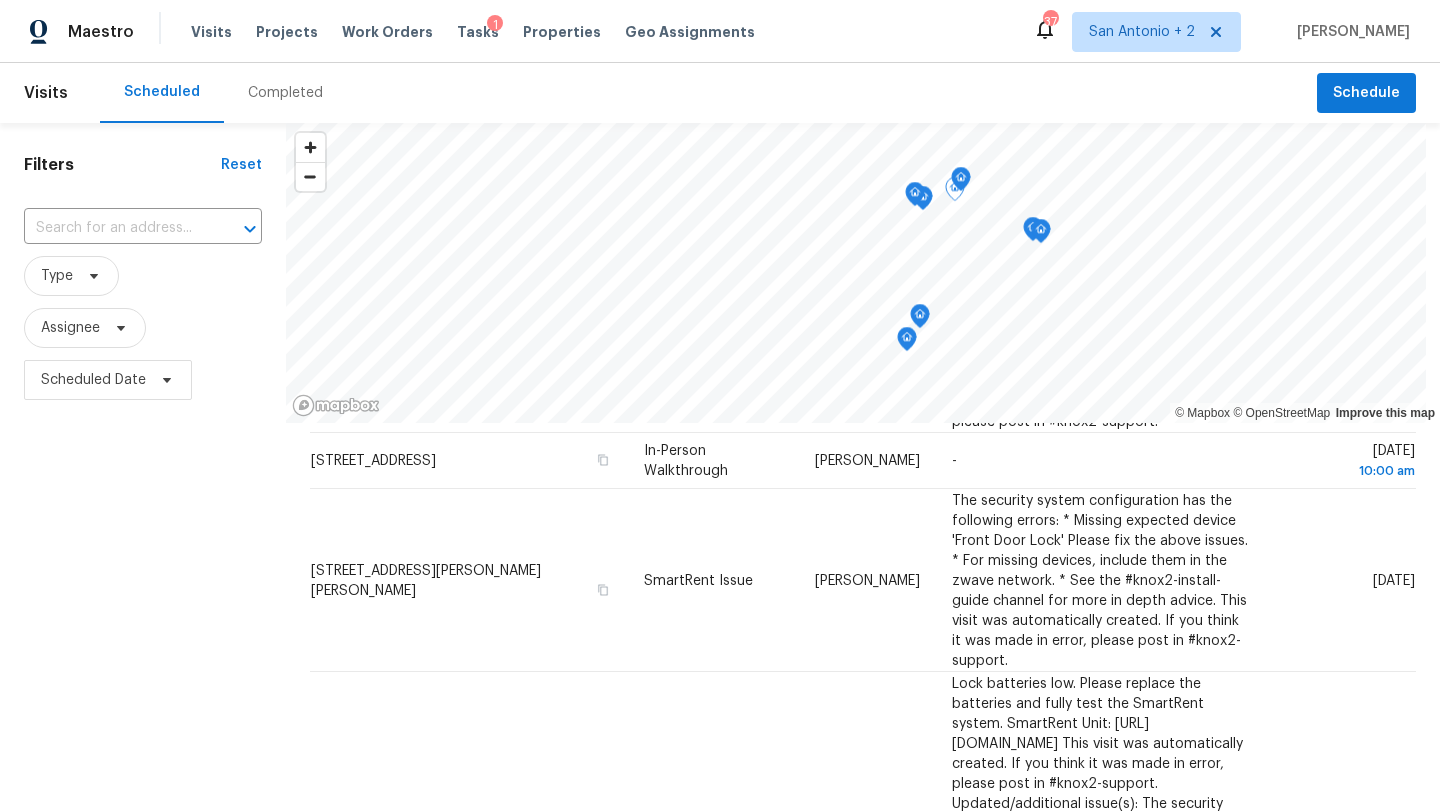 scroll, scrollTop: 1598, scrollLeft: 0, axis: vertical 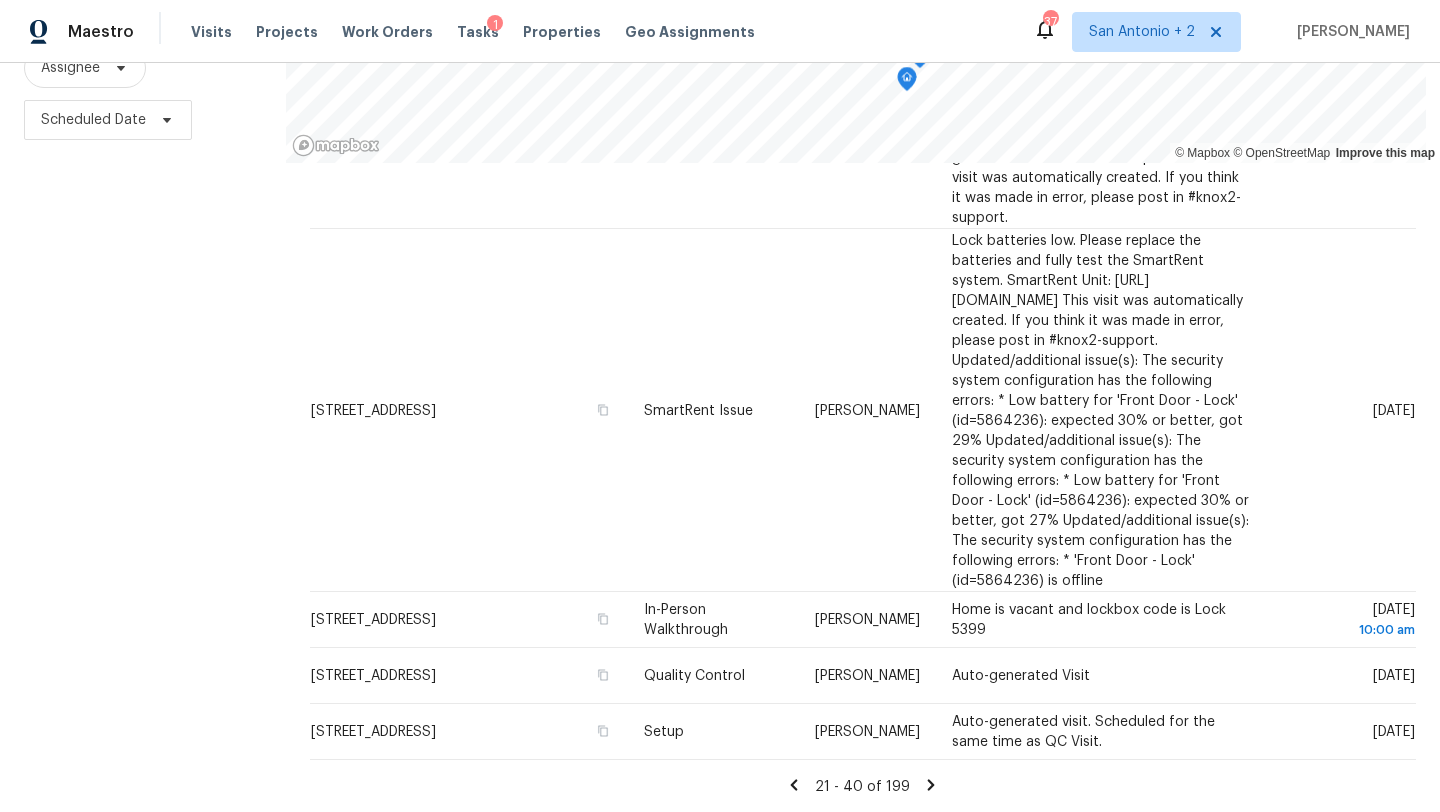 click 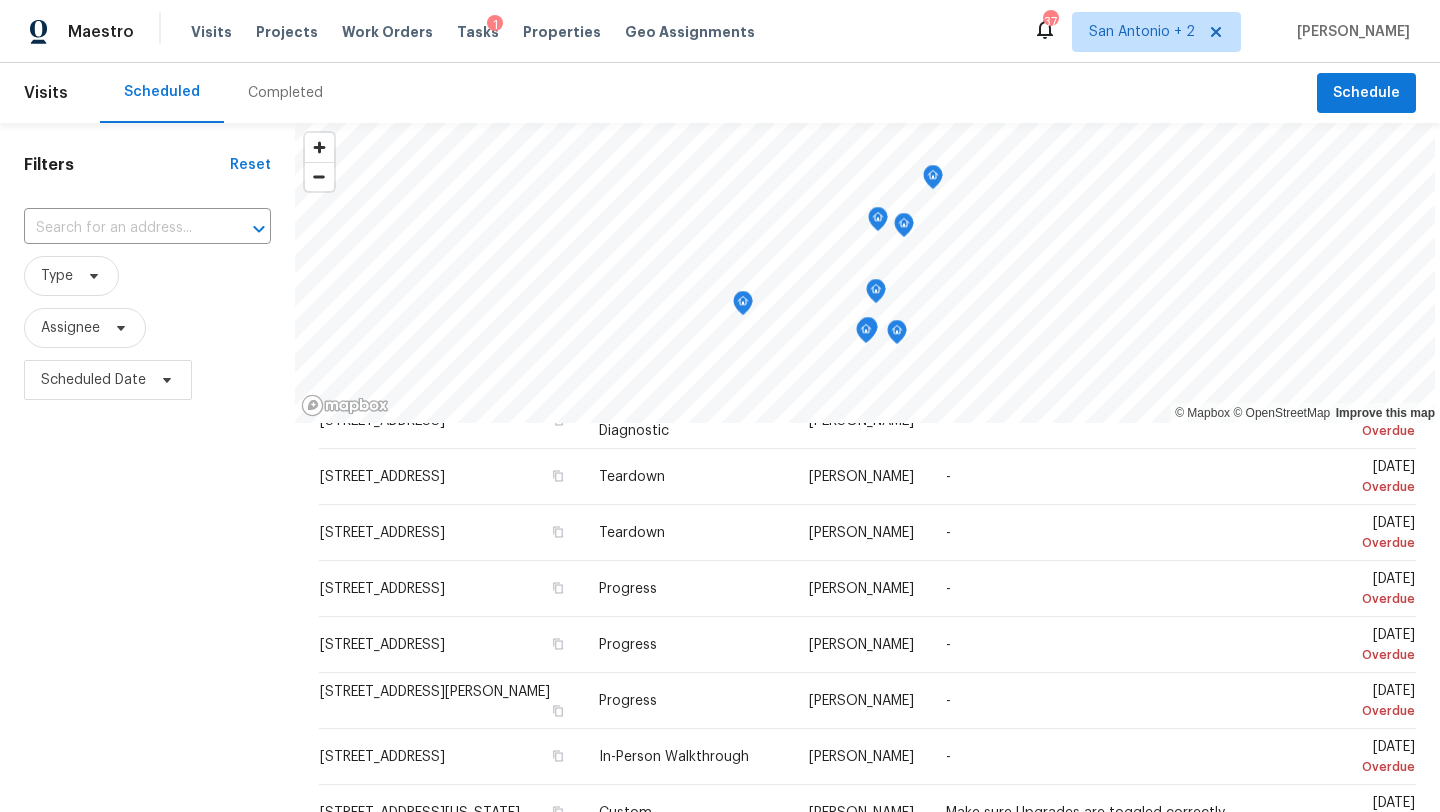 scroll, scrollTop: 730, scrollLeft: 0, axis: vertical 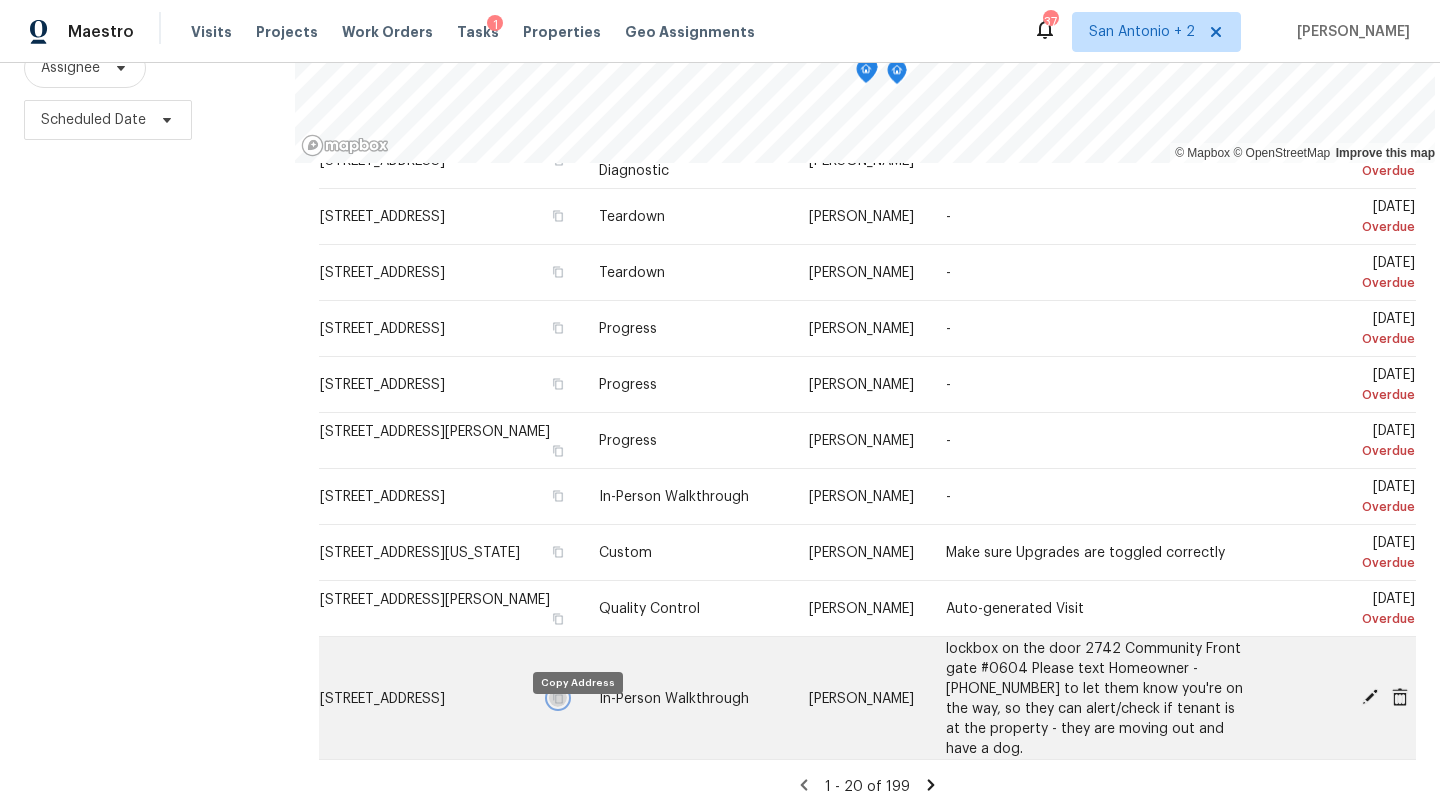 click 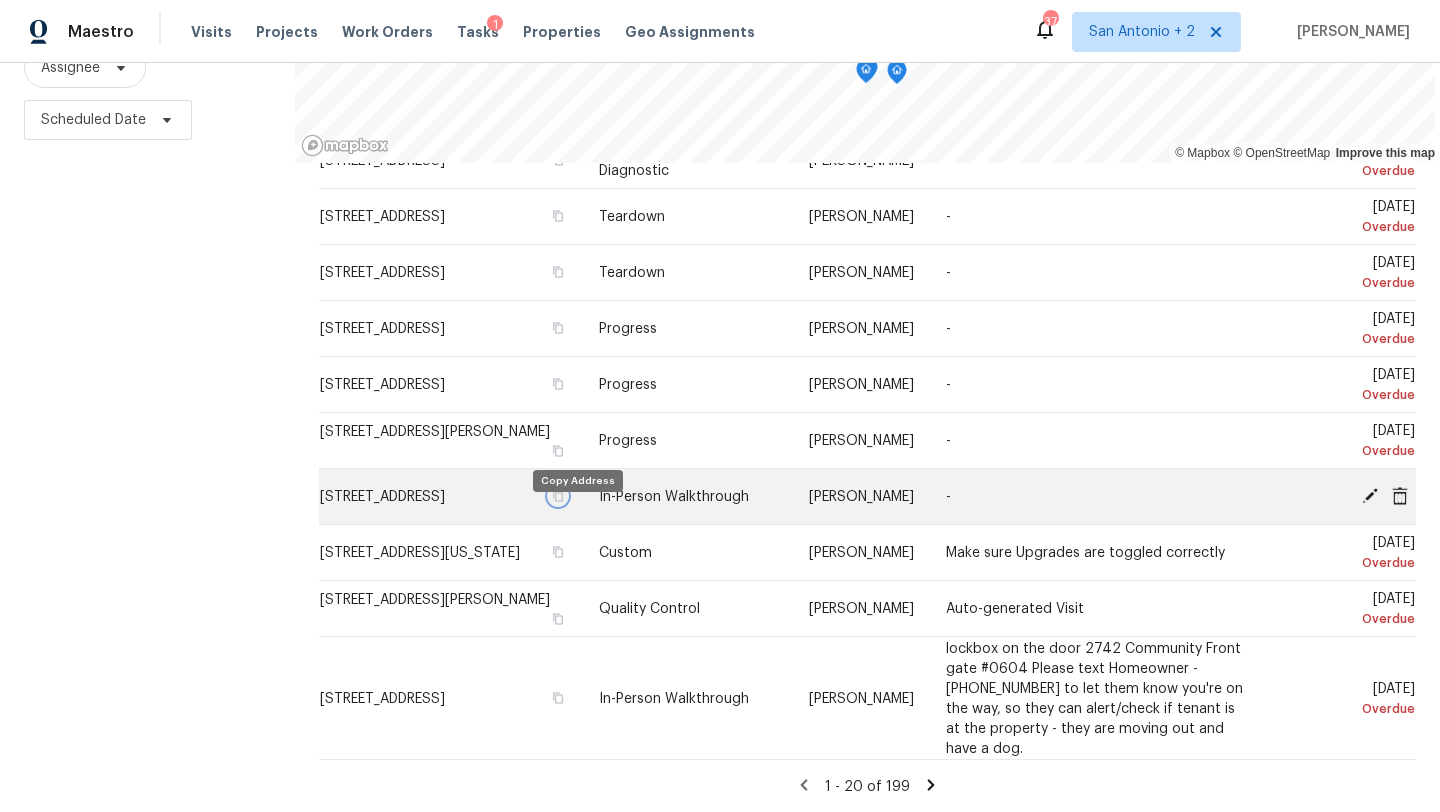 click 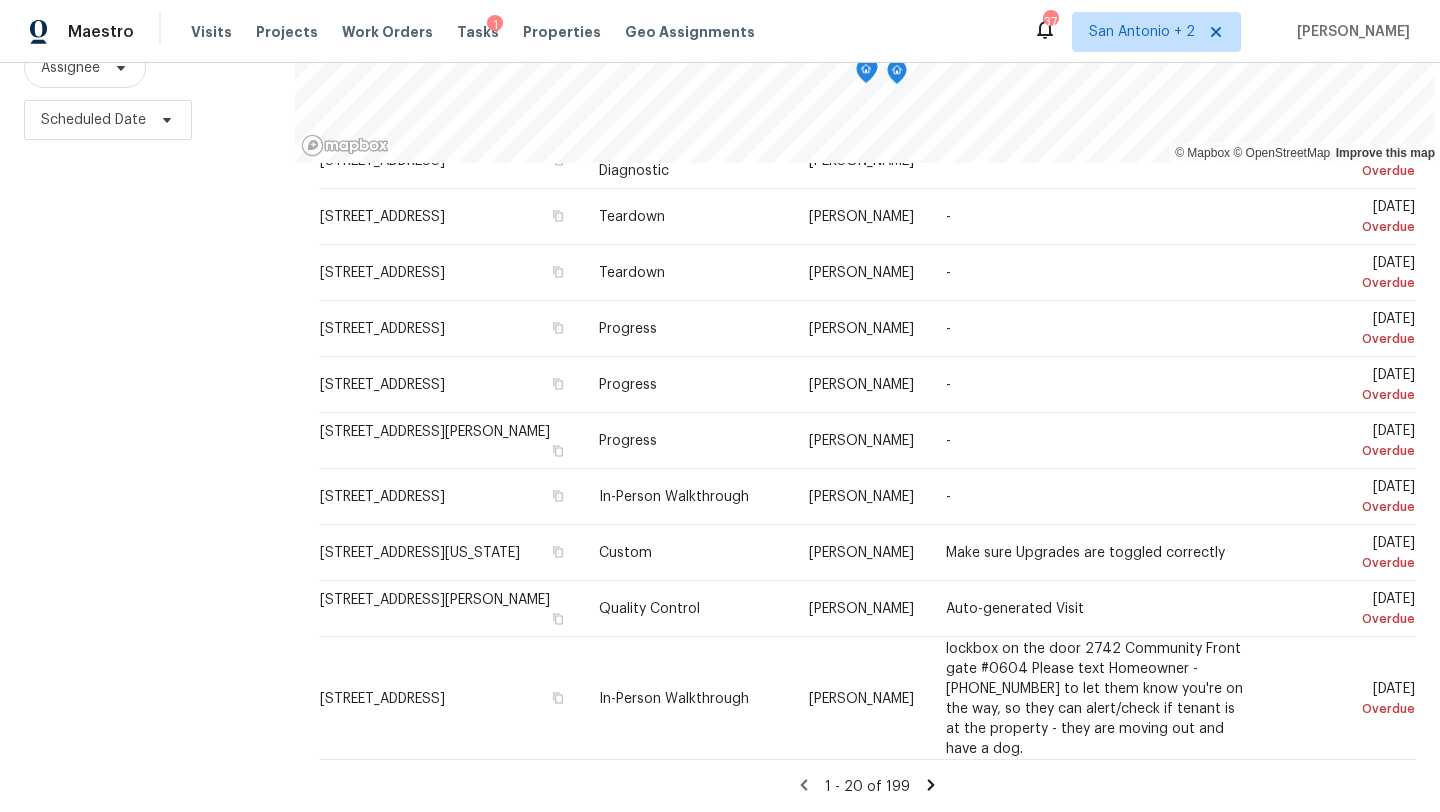 click 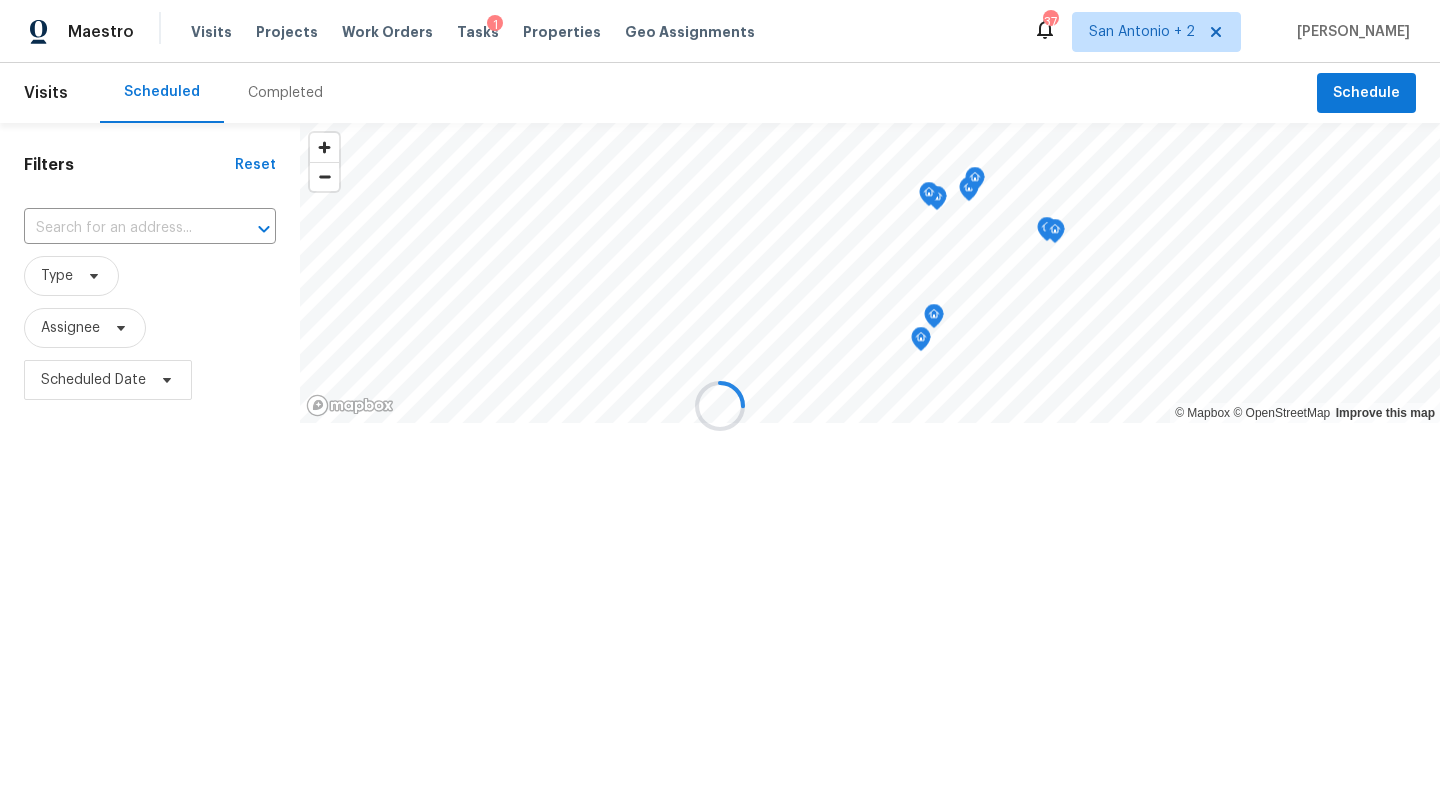 scroll, scrollTop: 0, scrollLeft: 0, axis: both 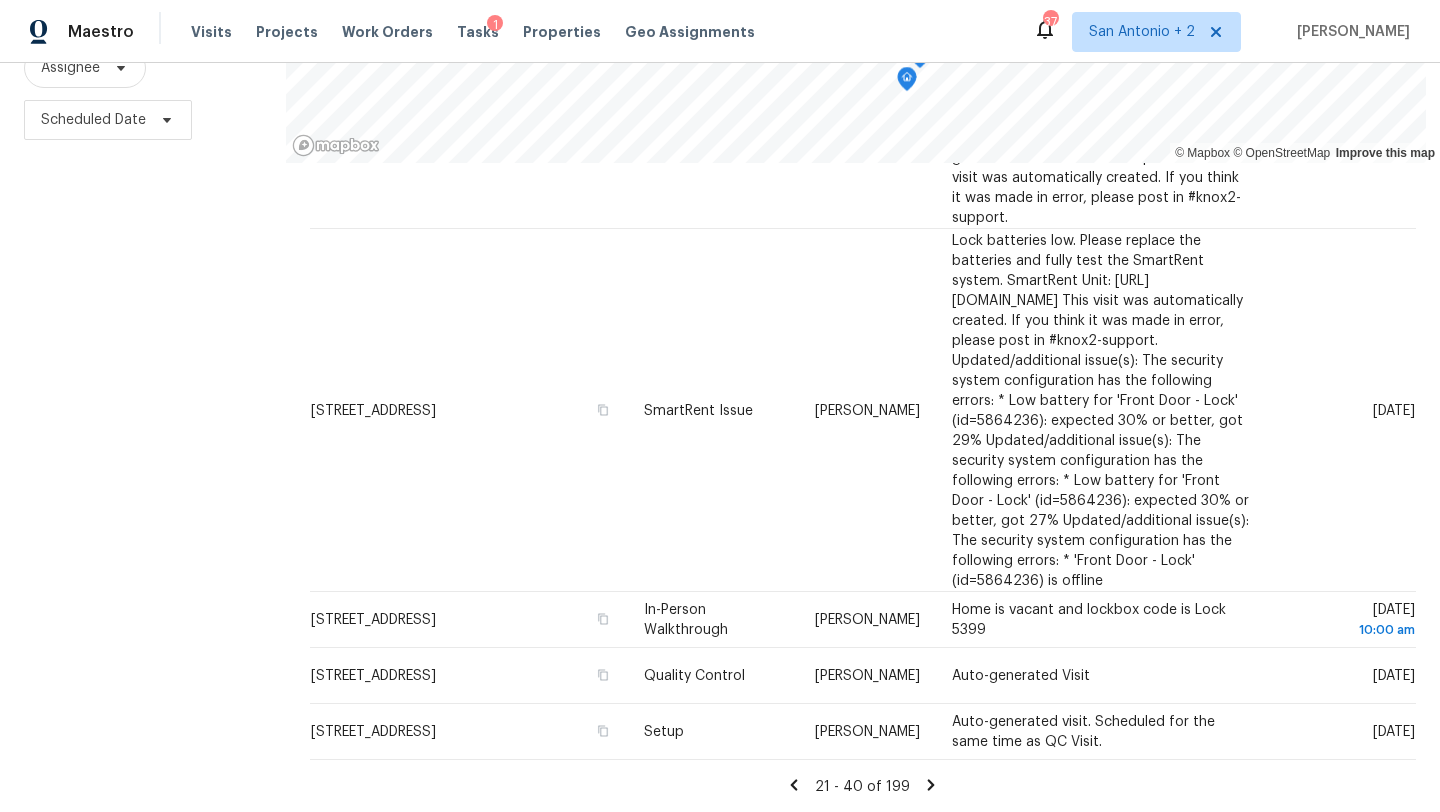 click 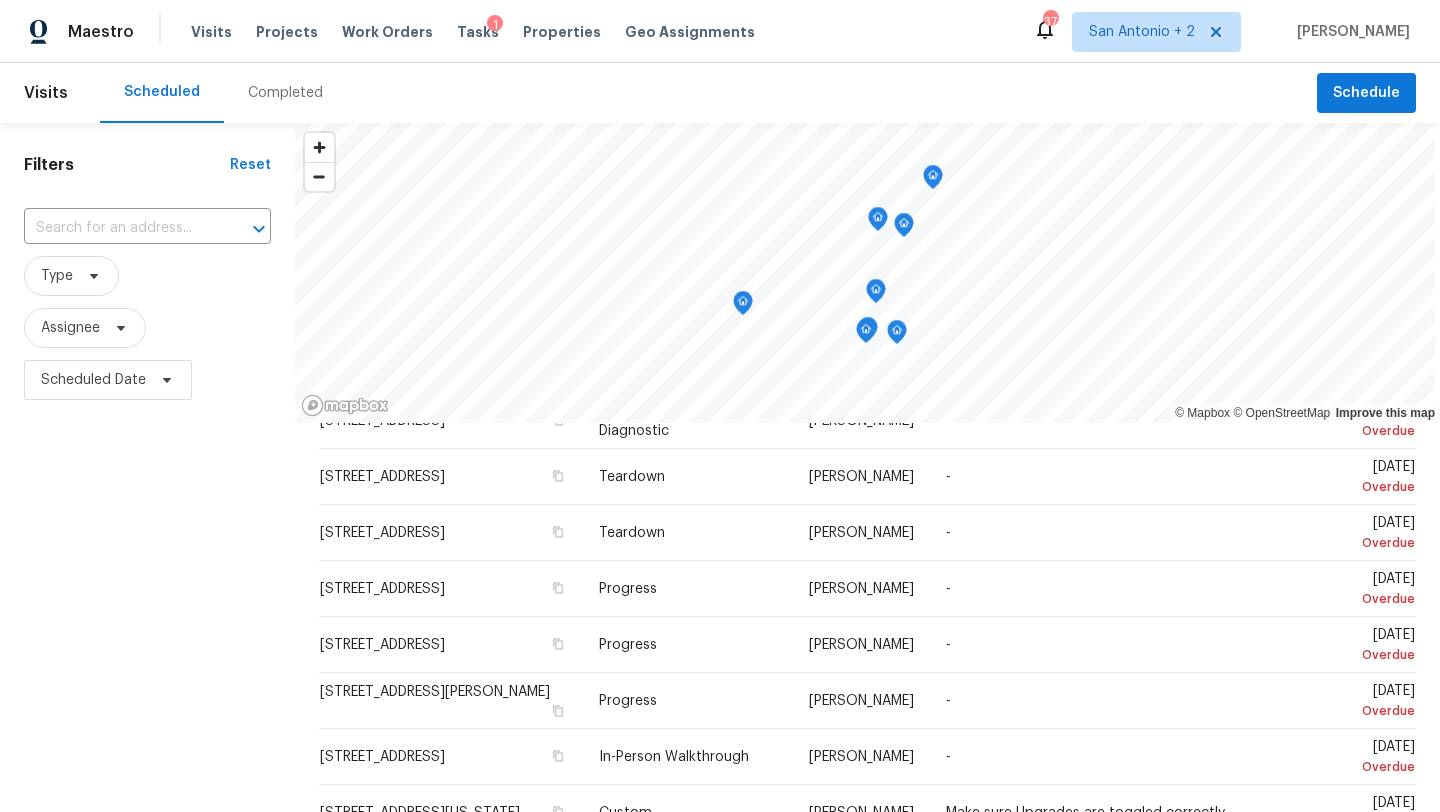 scroll, scrollTop: 730, scrollLeft: 0, axis: vertical 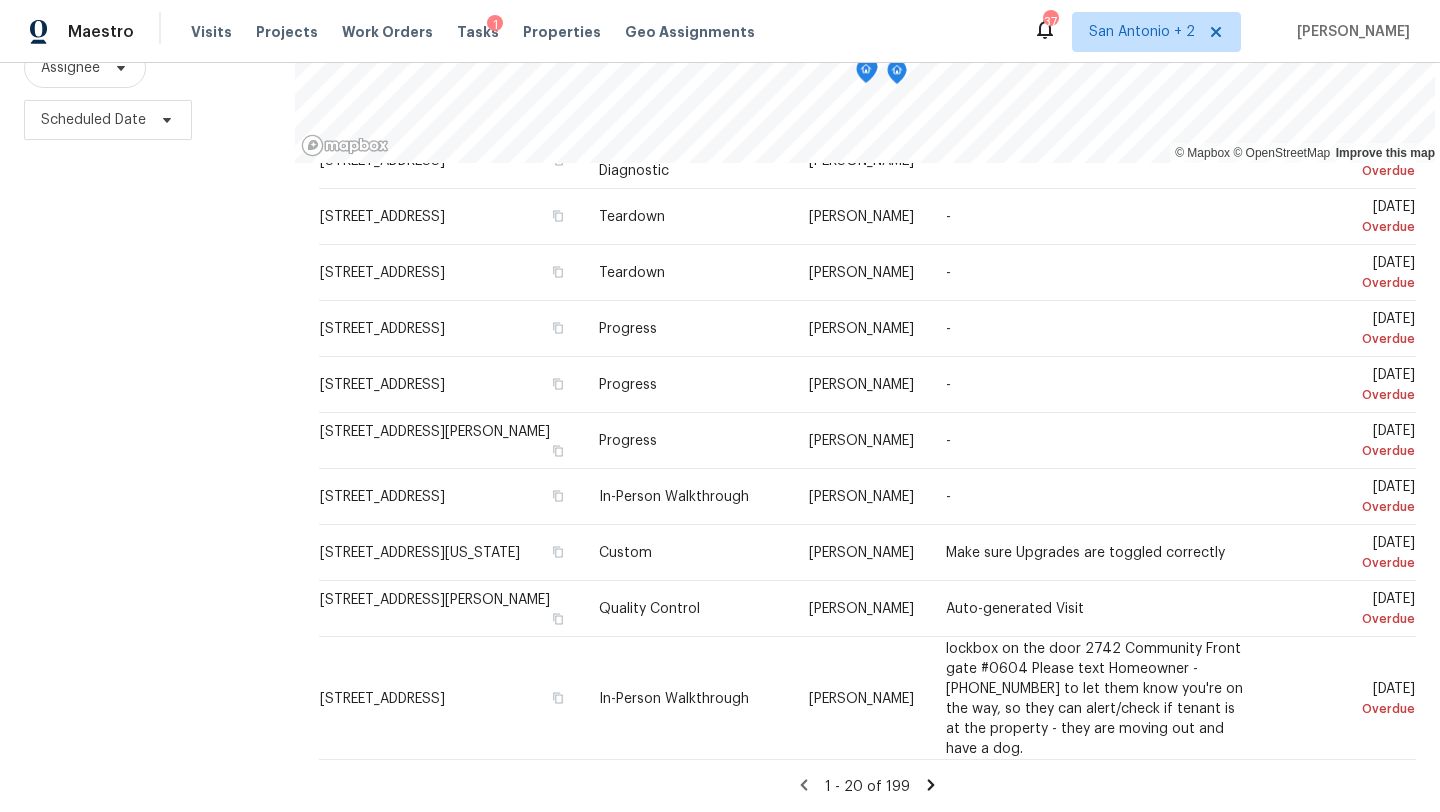 click 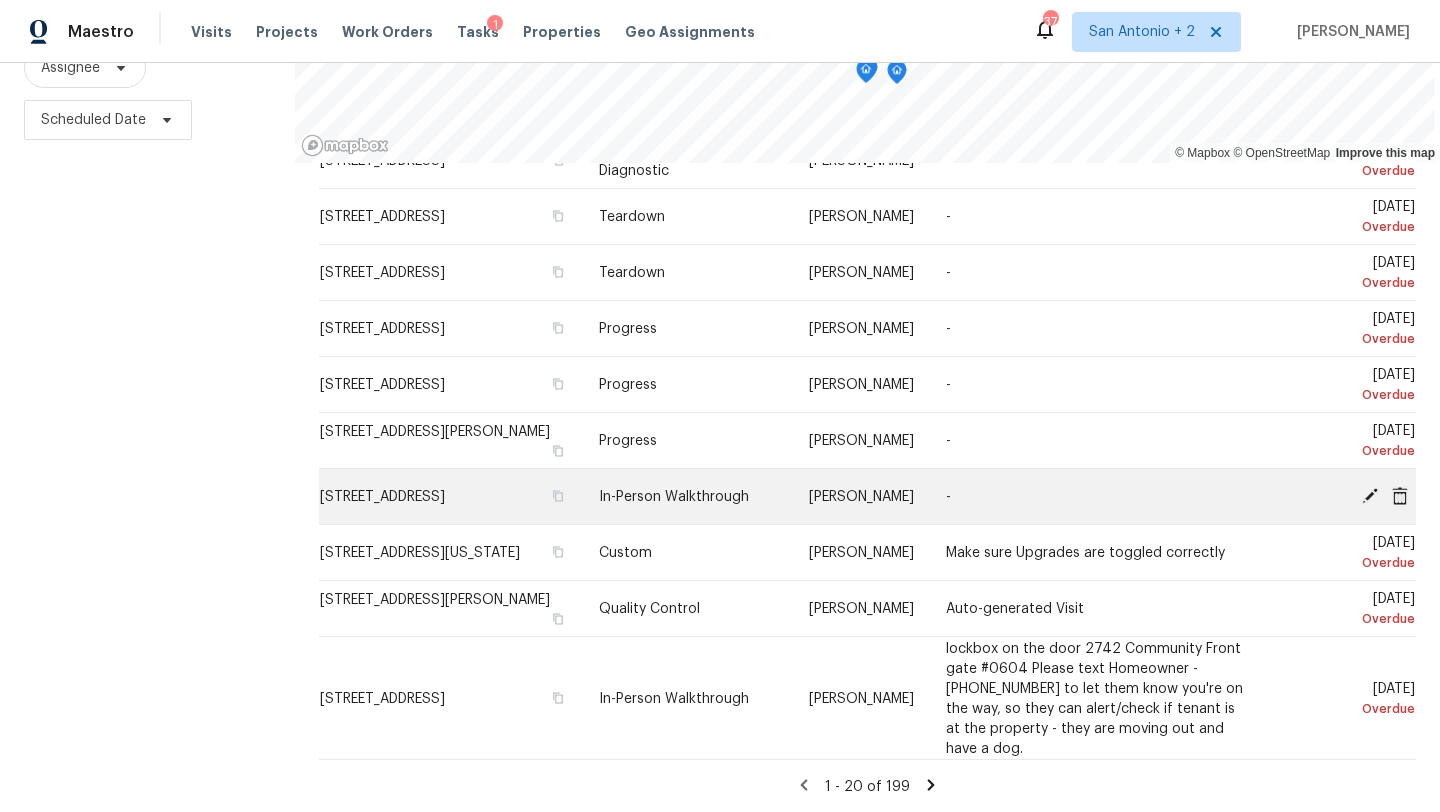 scroll, scrollTop: 0, scrollLeft: 0, axis: both 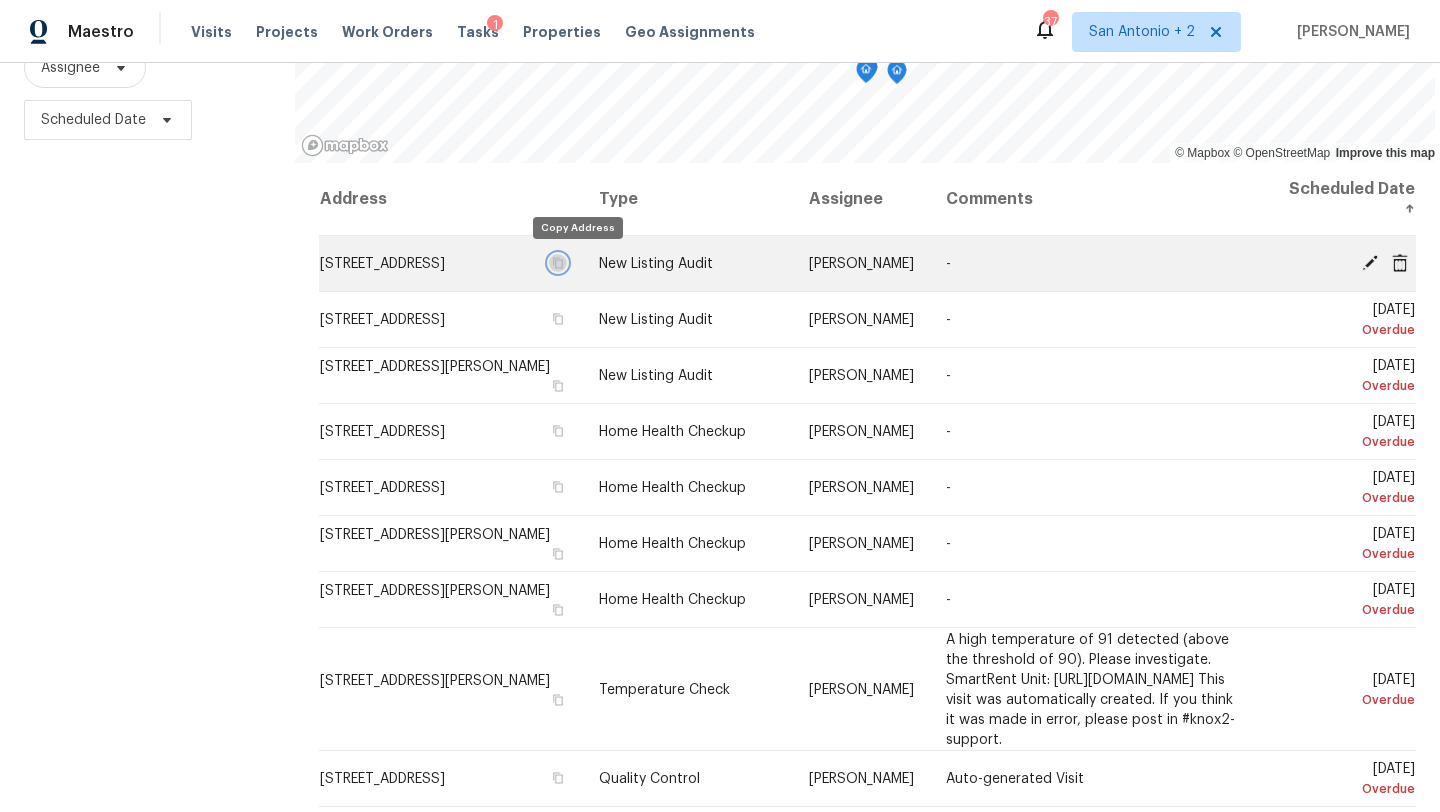 click 